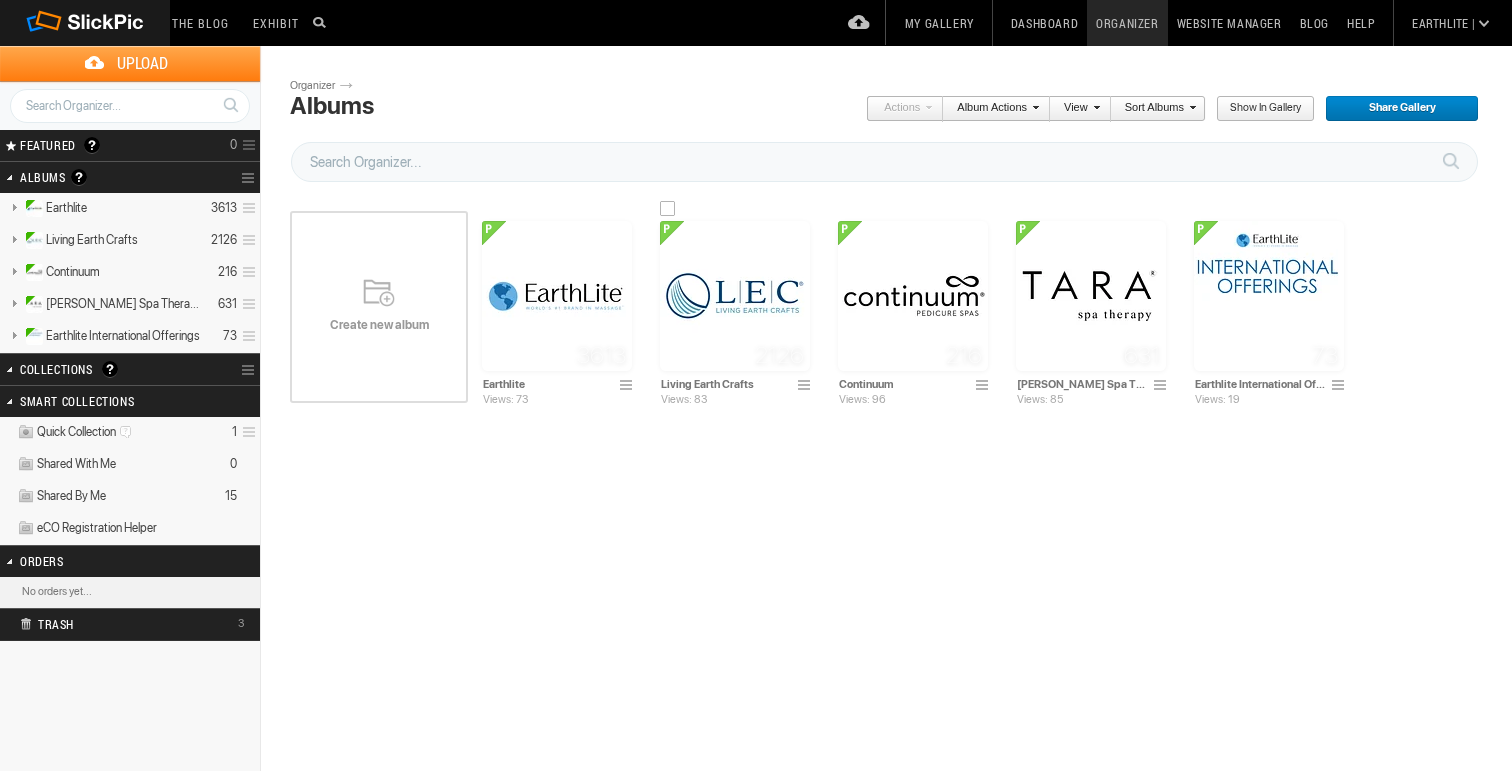 scroll, scrollTop: 0, scrollLeft: 0, axis: both 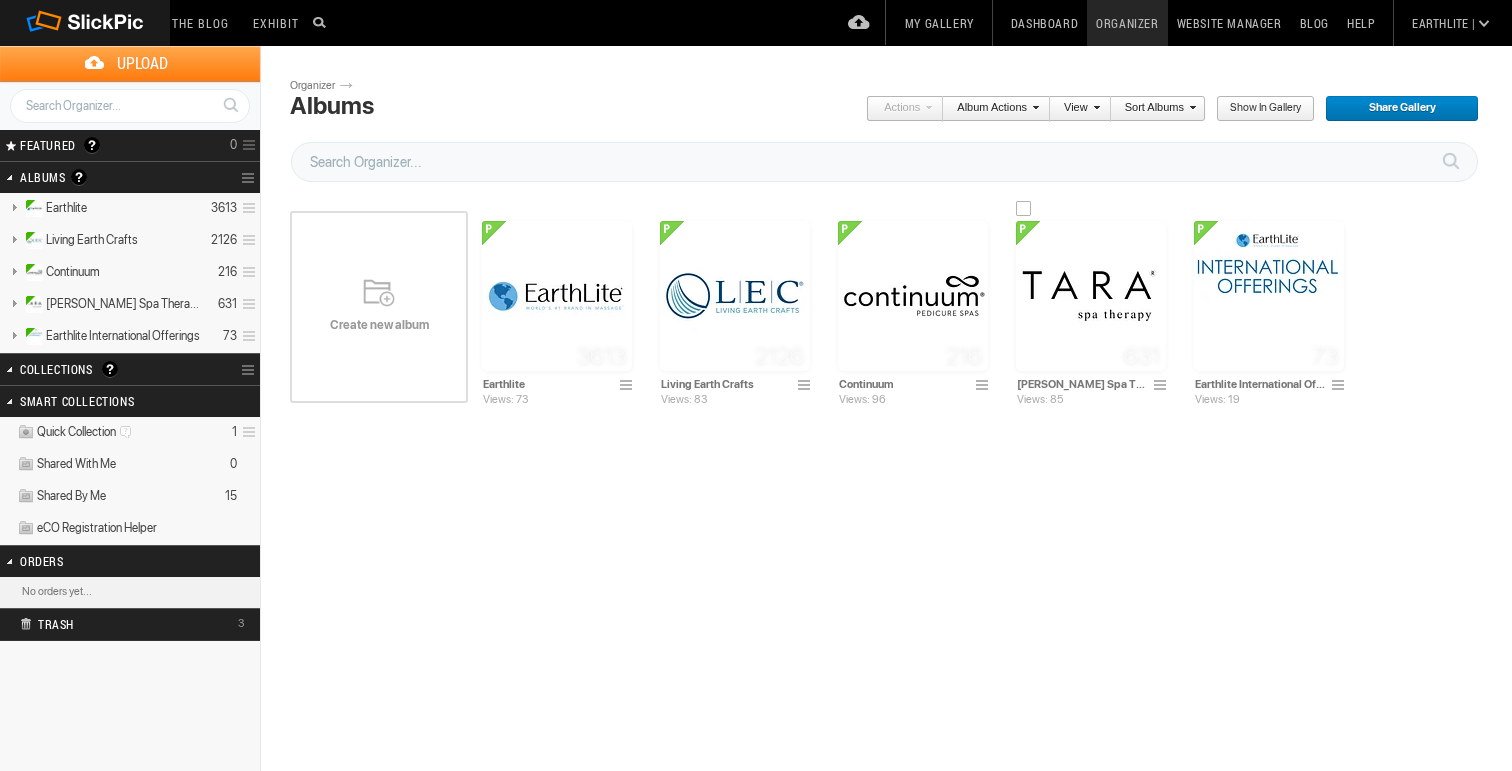 click at bounding box center [1091, 296] 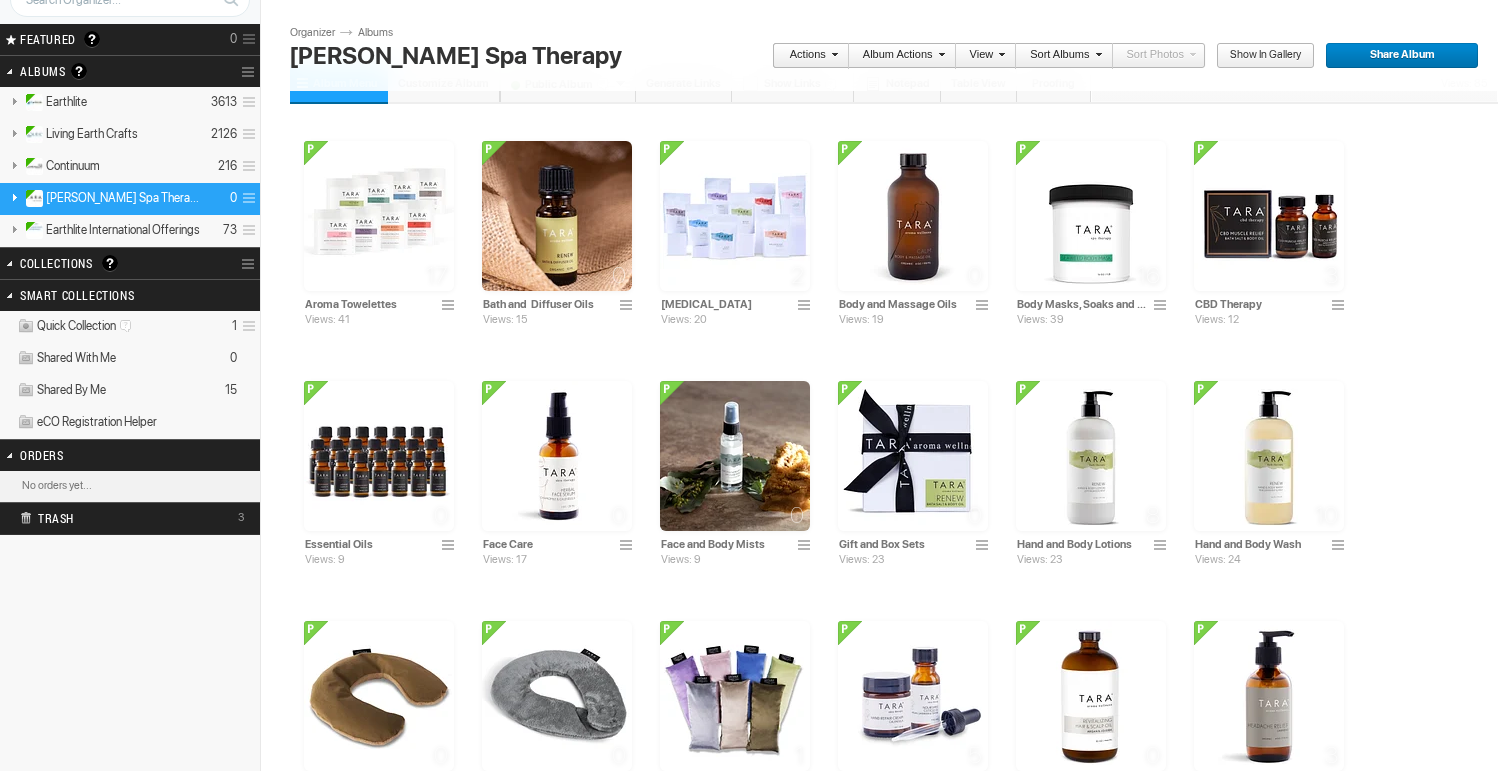 scroll, scrollTop: 88, scrollLeft: 0, axis: vertical 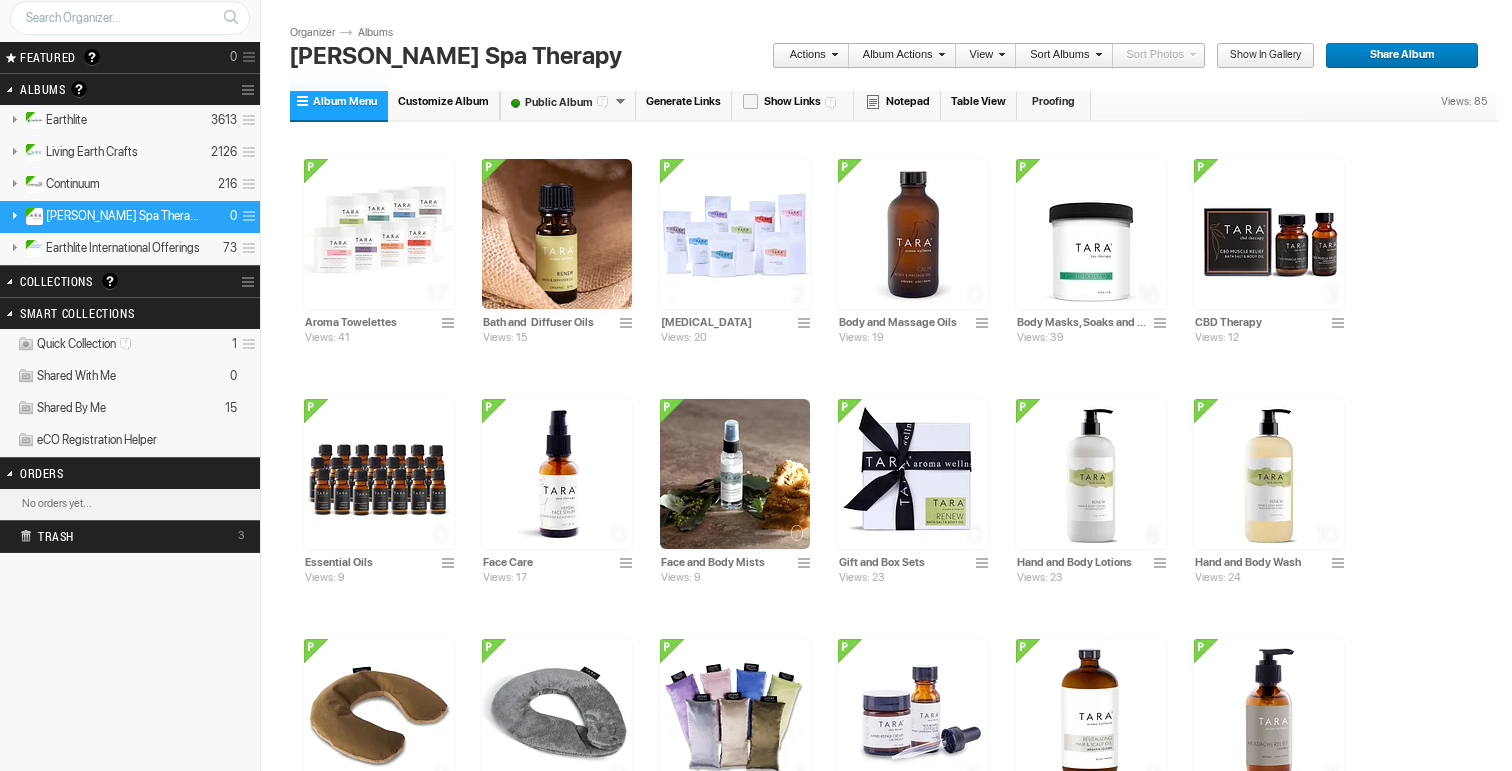 click at bounding box center (832, 54) 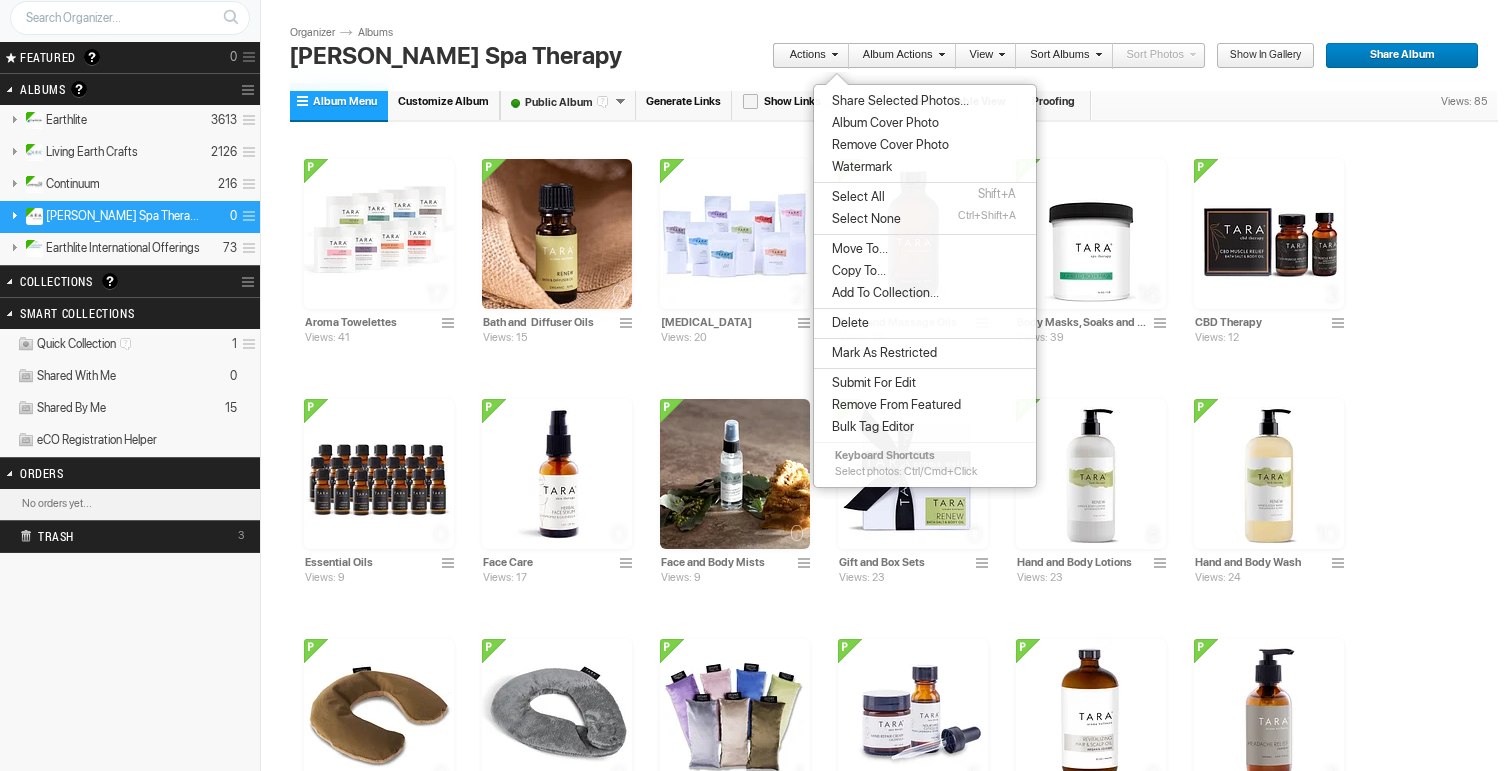 click on "[PERSON_NAME] Spa Therapy" at bounding box center [572, 56] 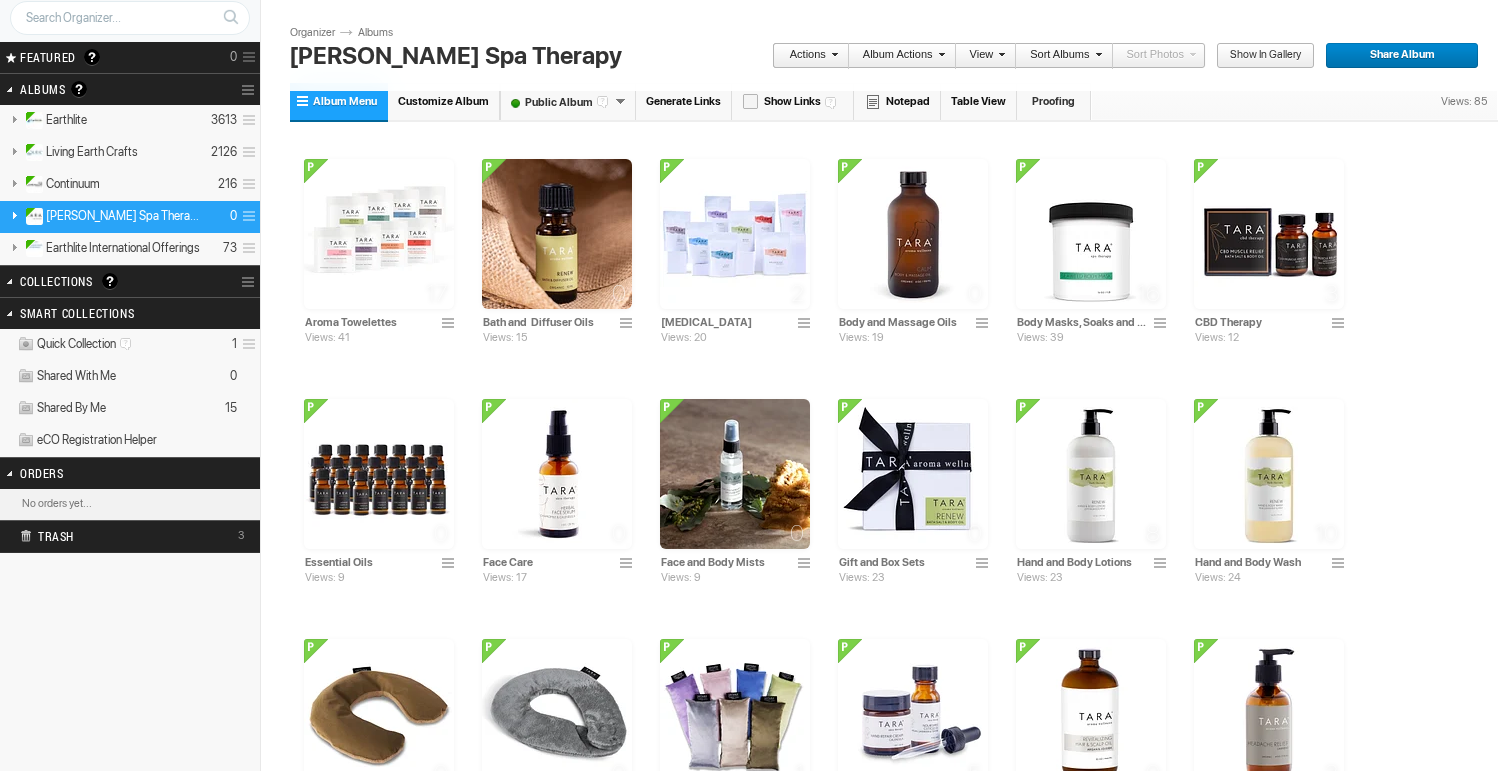 click on "Album Menu" at bounding box center [345, 101] 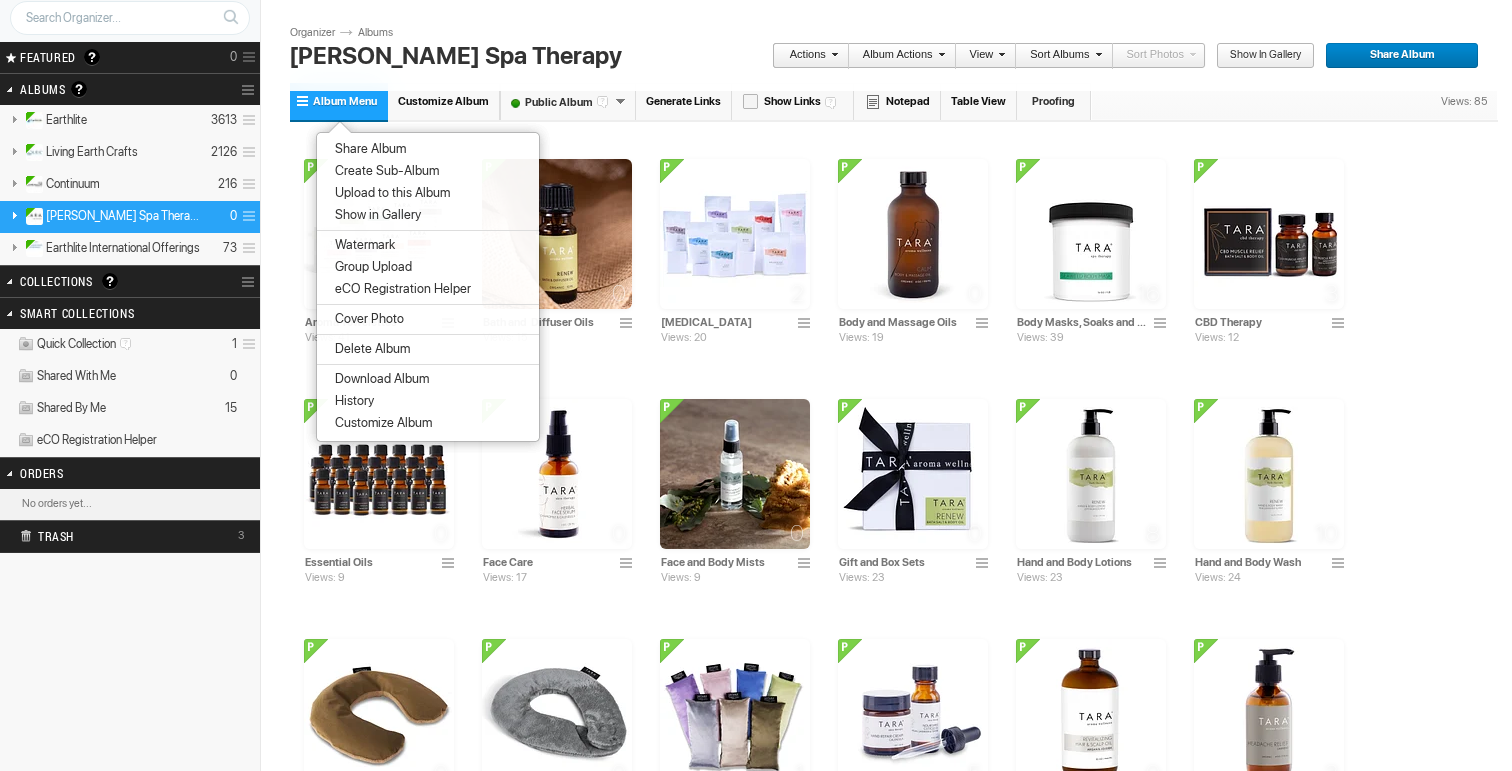 click on "Create Sub-Album" at bounding box center [384, 171] 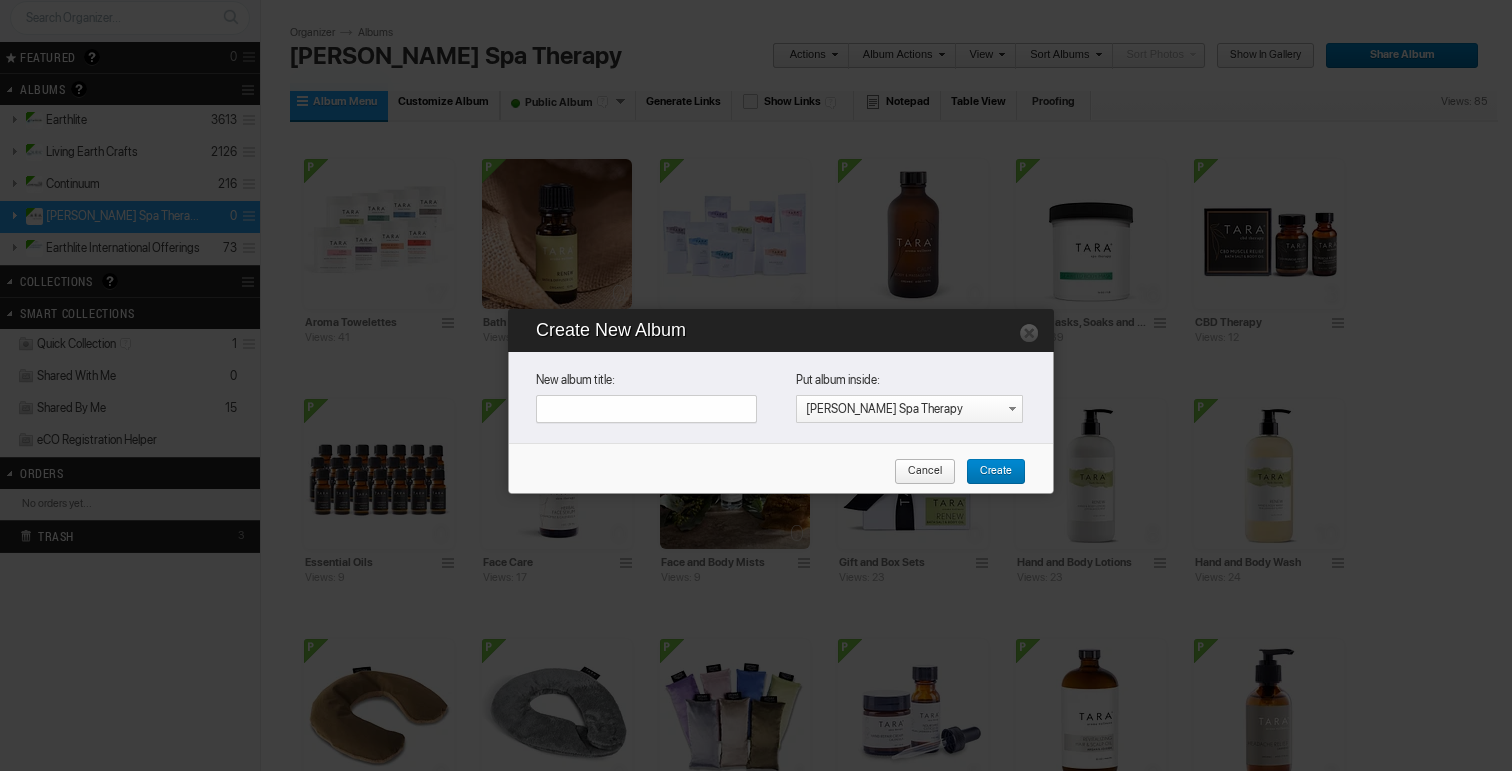 paste on "/Marketing Document Archive/Images for Web - Product Library/TARA/Pillows/_eCommerce Content/Herbal" 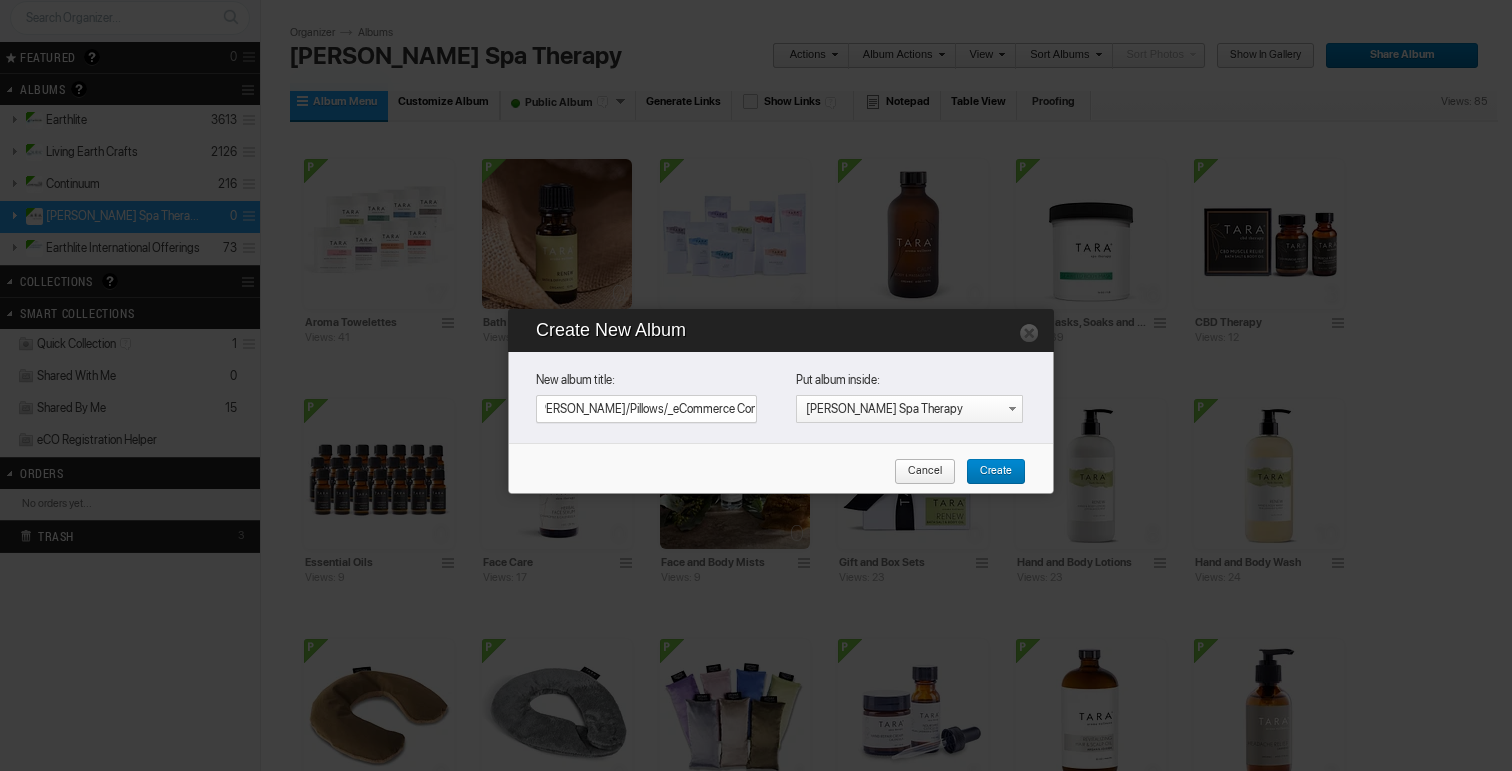 scroll, scrollTop: 0, scrollLeft: 0, axis: both 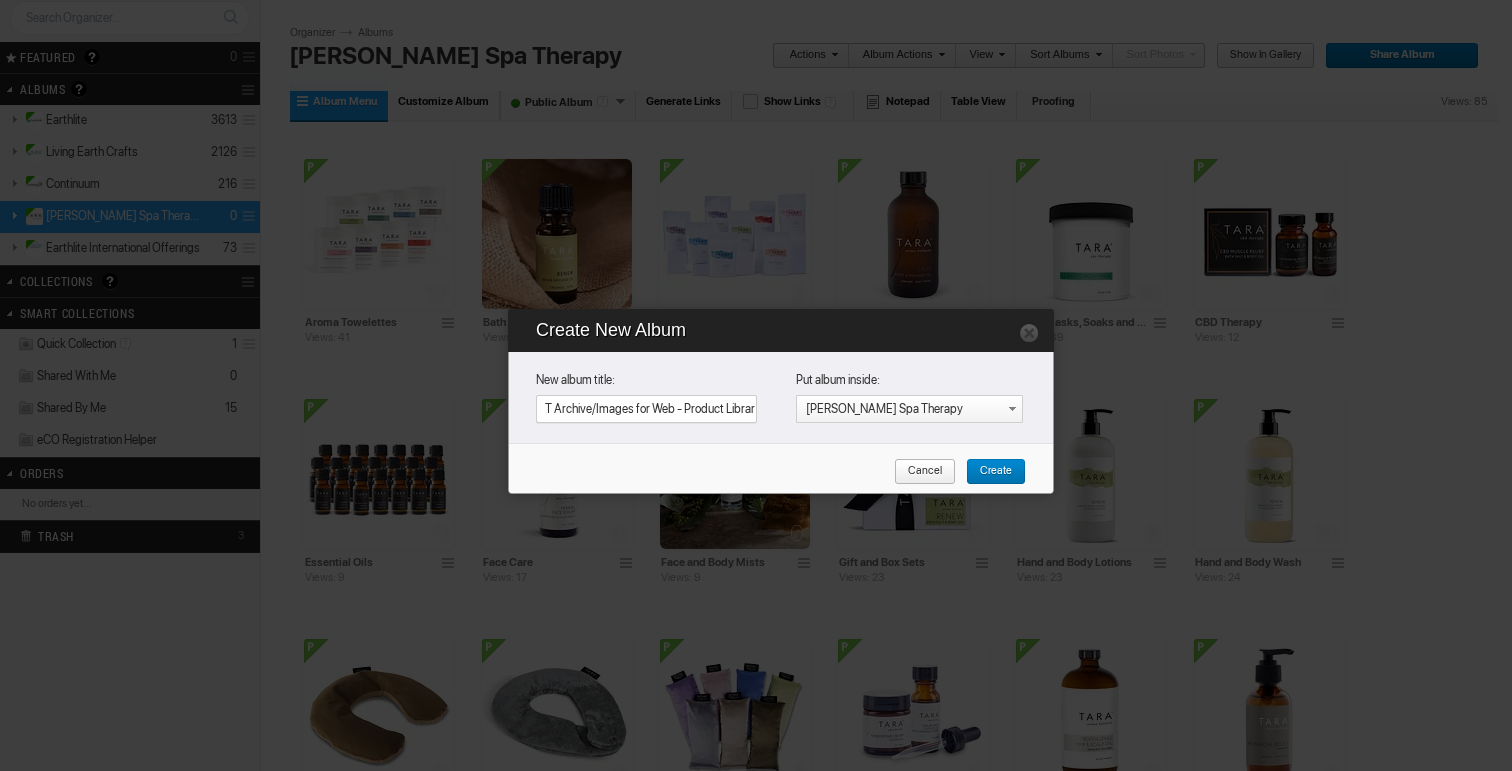 type on "T Archive/Images for Web - Product Library/TARA/Pillows/_eCommerce Content/Herbal" 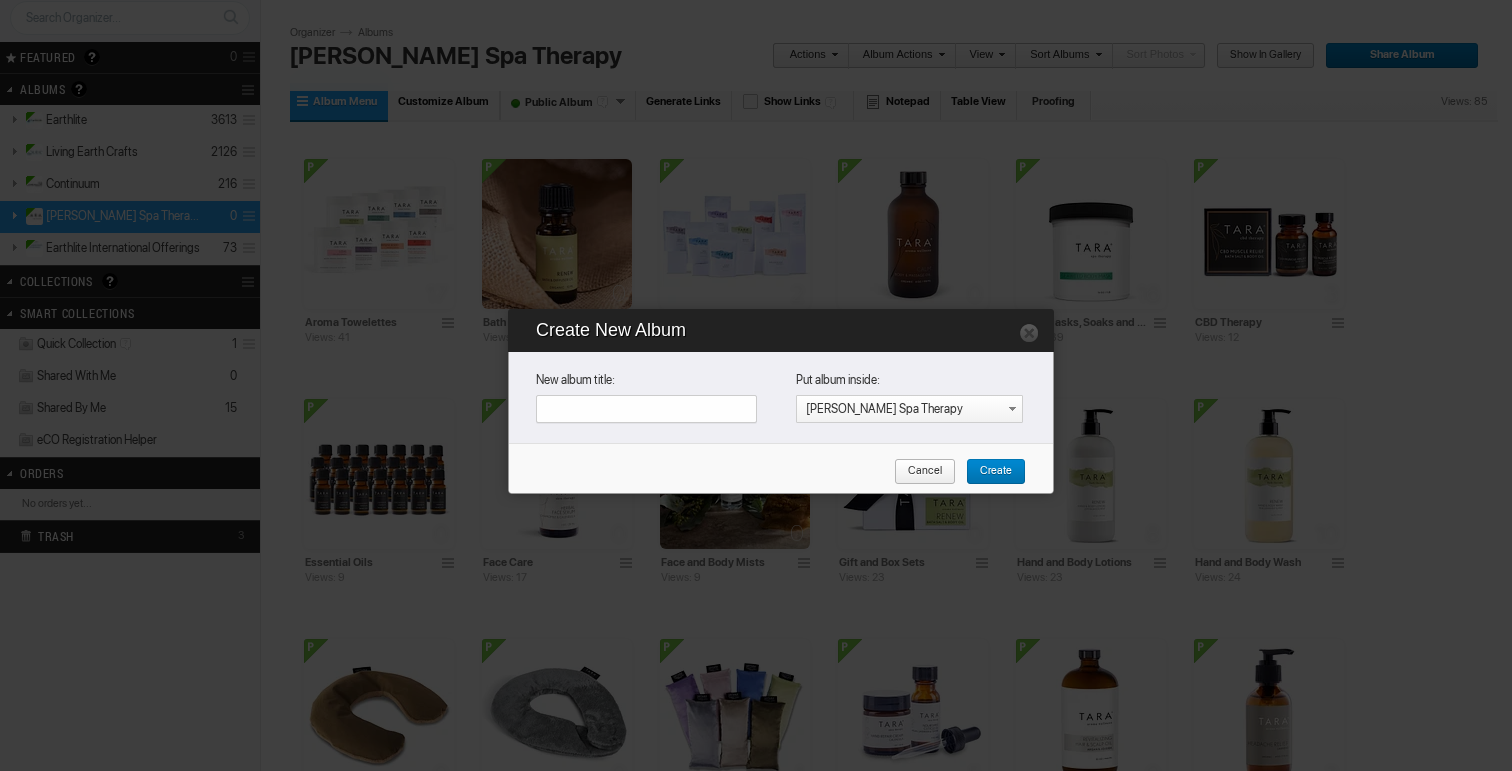 scroll, scrollTop: 0, scrollLeft: 0, axis: both 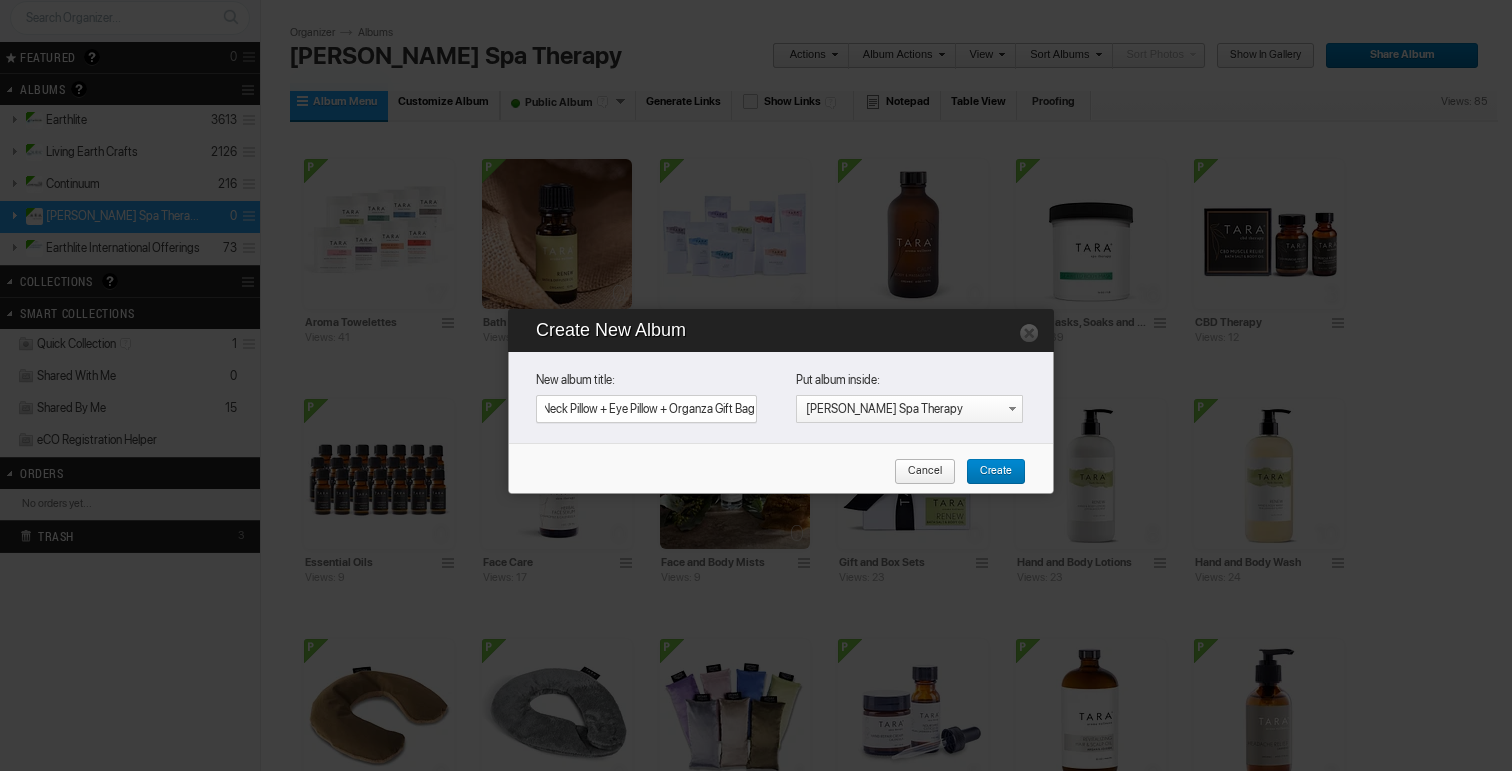 drag, startPoint x: 669, startPoint y: 410, endPoint x: 586, endPoint y: 410, distance: 83 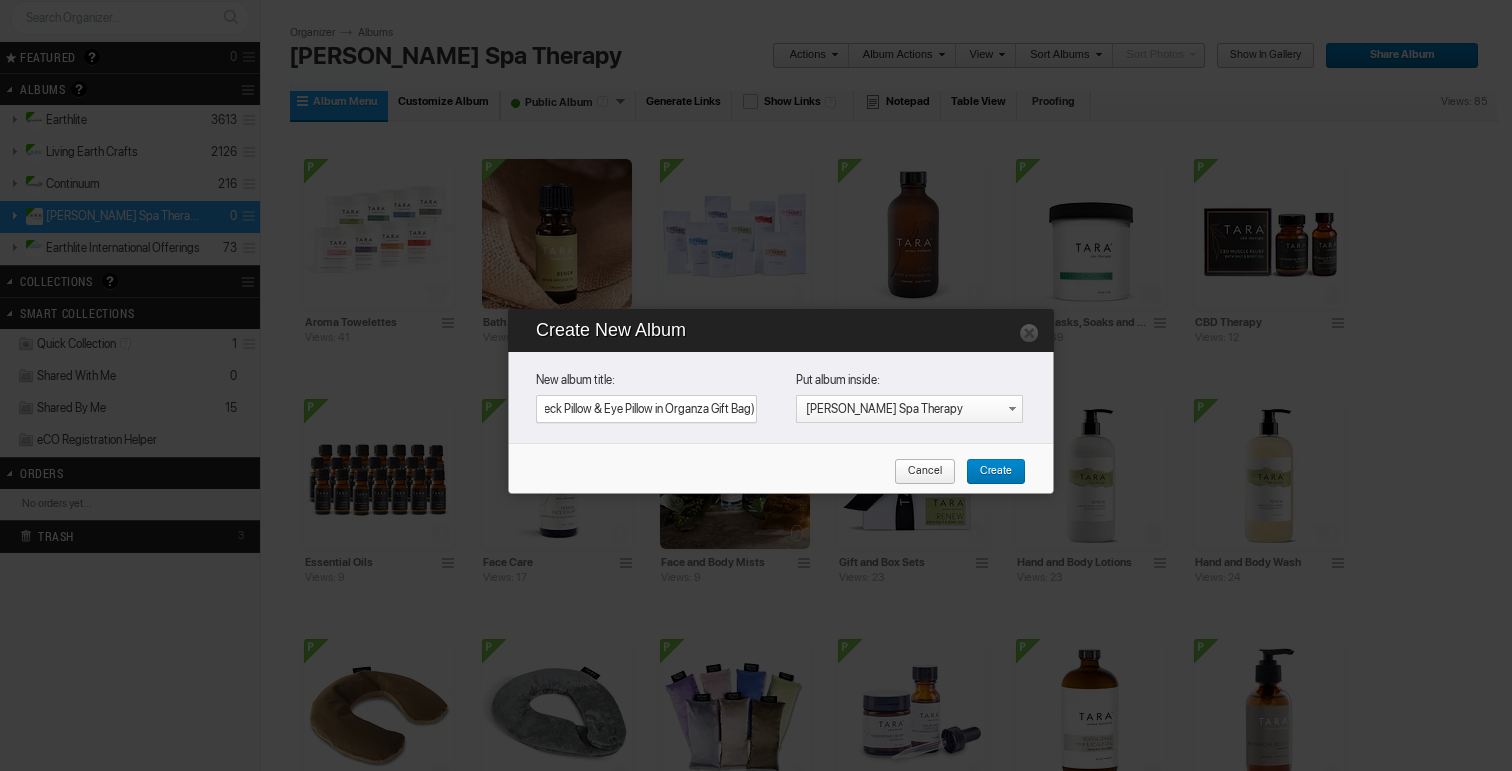 scroll, scrollTop: 0, scrollLeft: 170, axis: horizontal 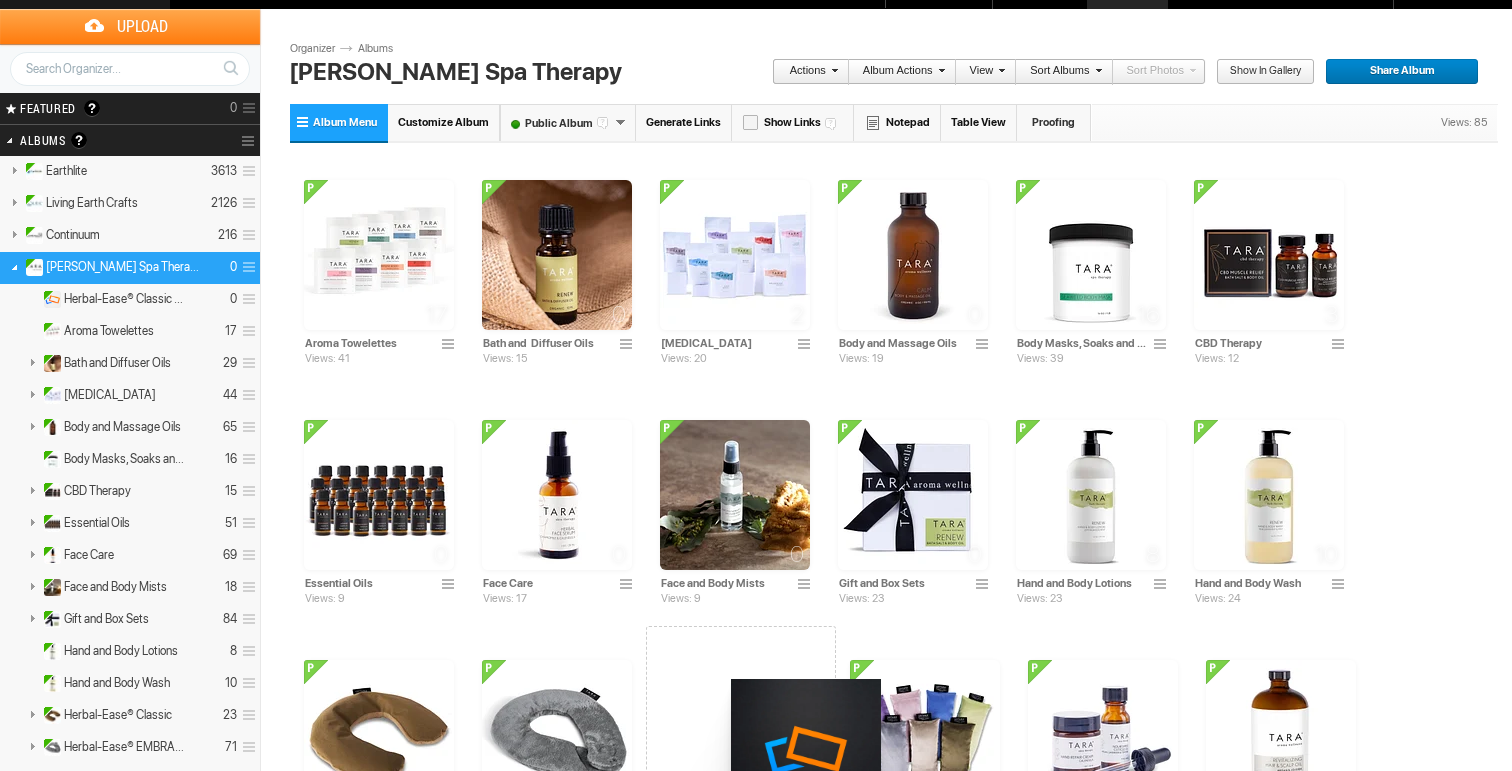 drag, startPoint x: 356, startPoint y: 221, endPoint x: 726, endPoint y: 679, distance: 588.7818 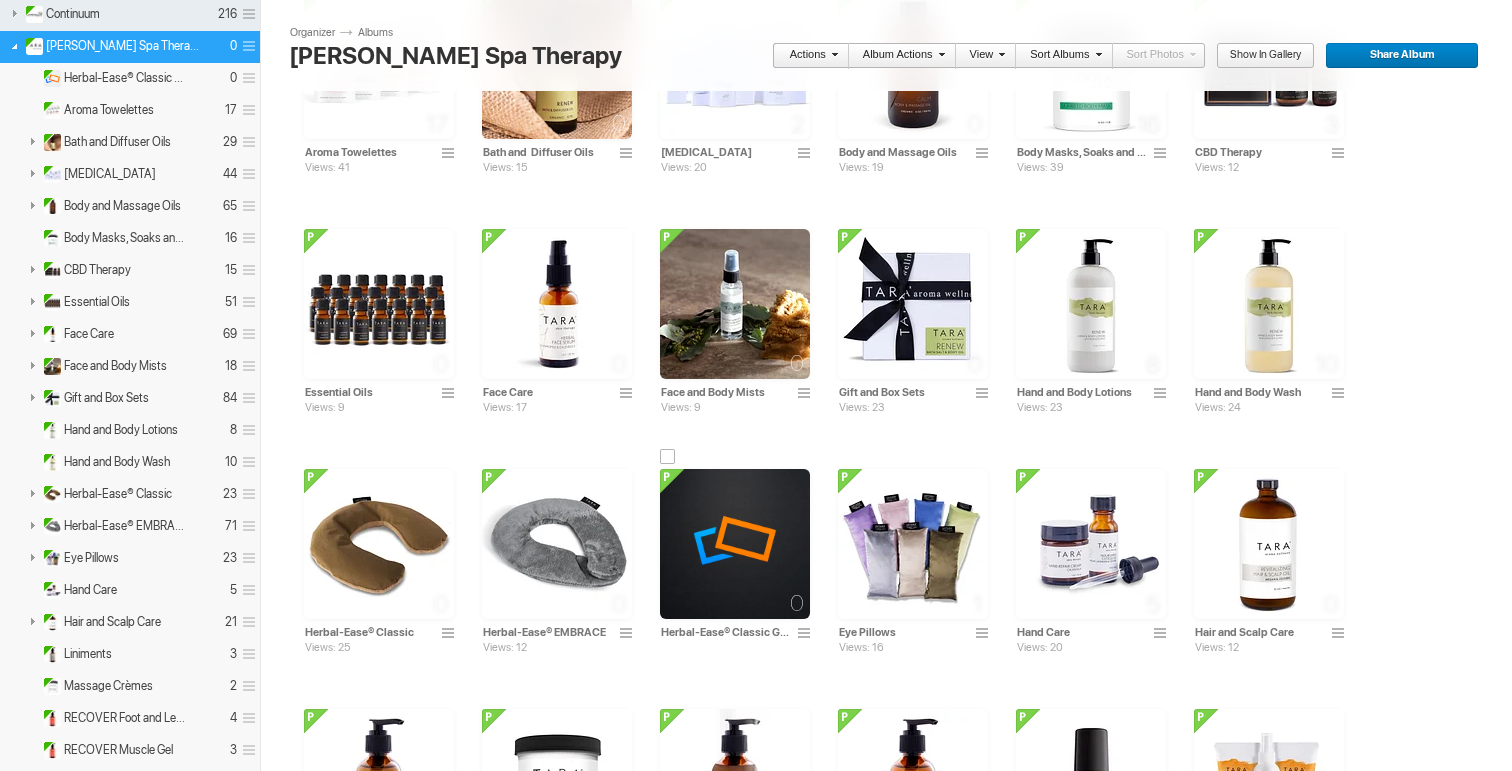 scroll, scrollTop: 267, scrollLeft: 0, axis: vertical 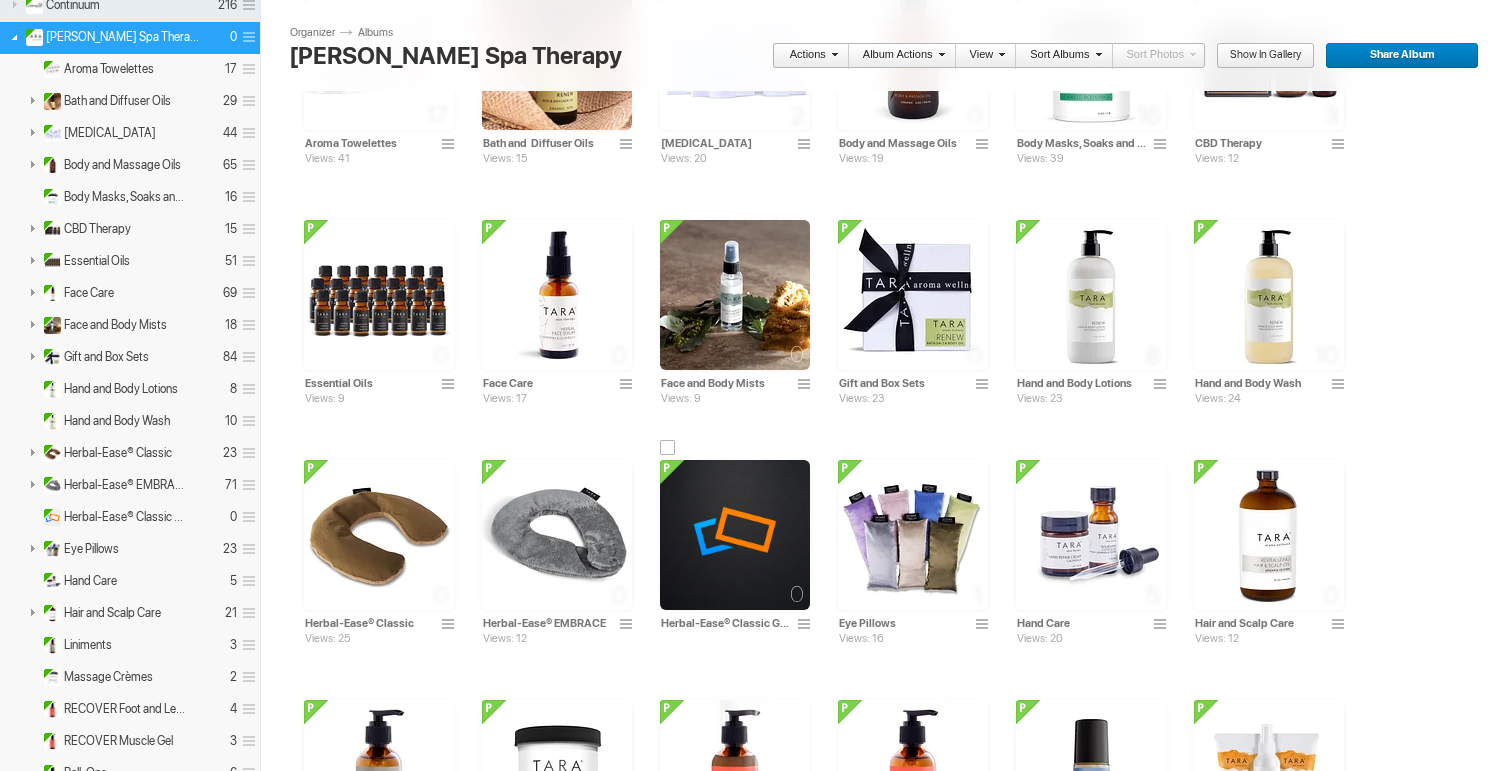 click at bounding box center [807, 625] 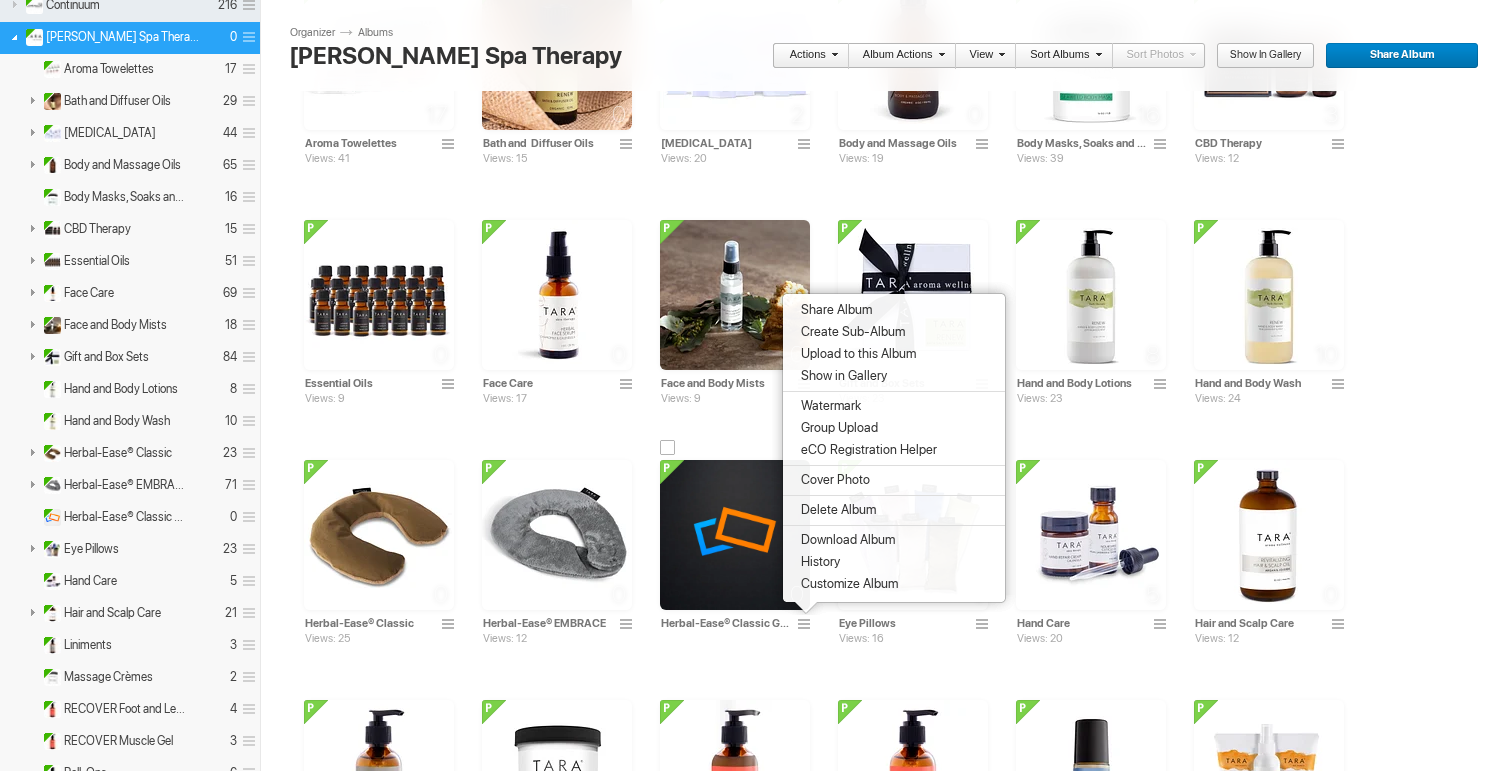click at bounding box center [735, 535] 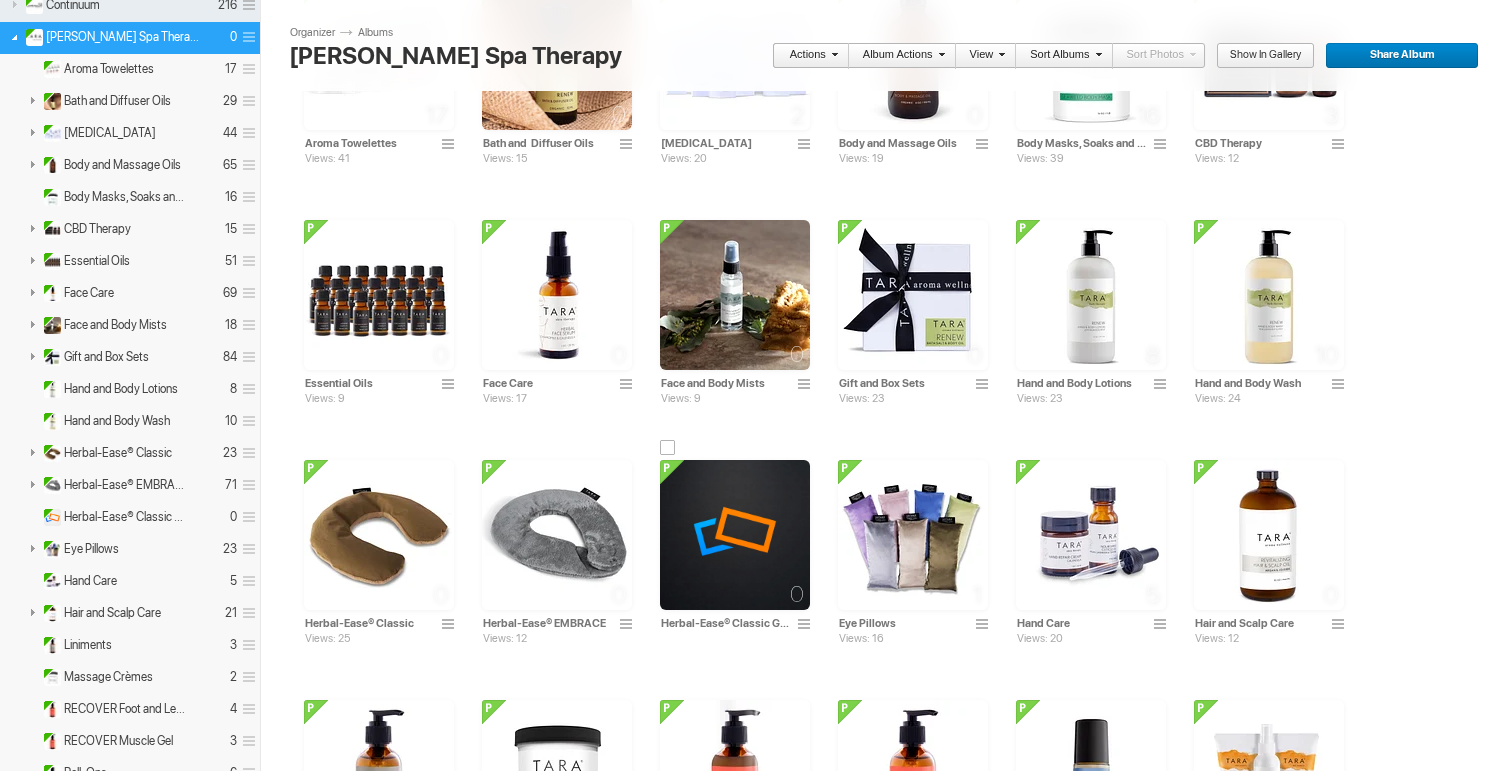click at bounding box center [735, 535] 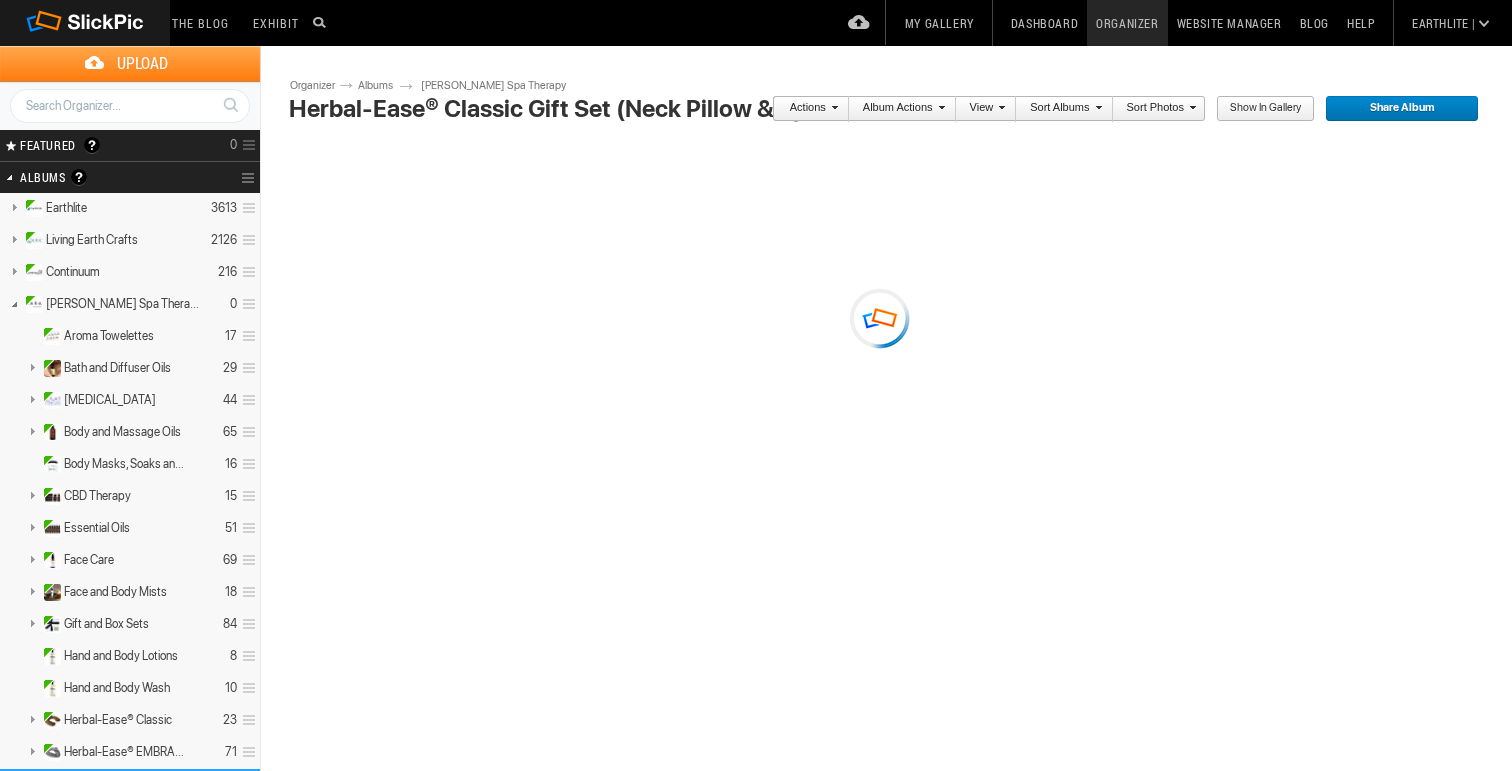 scroll, scrollTop: 0, scrollLeft: 0, axis: both 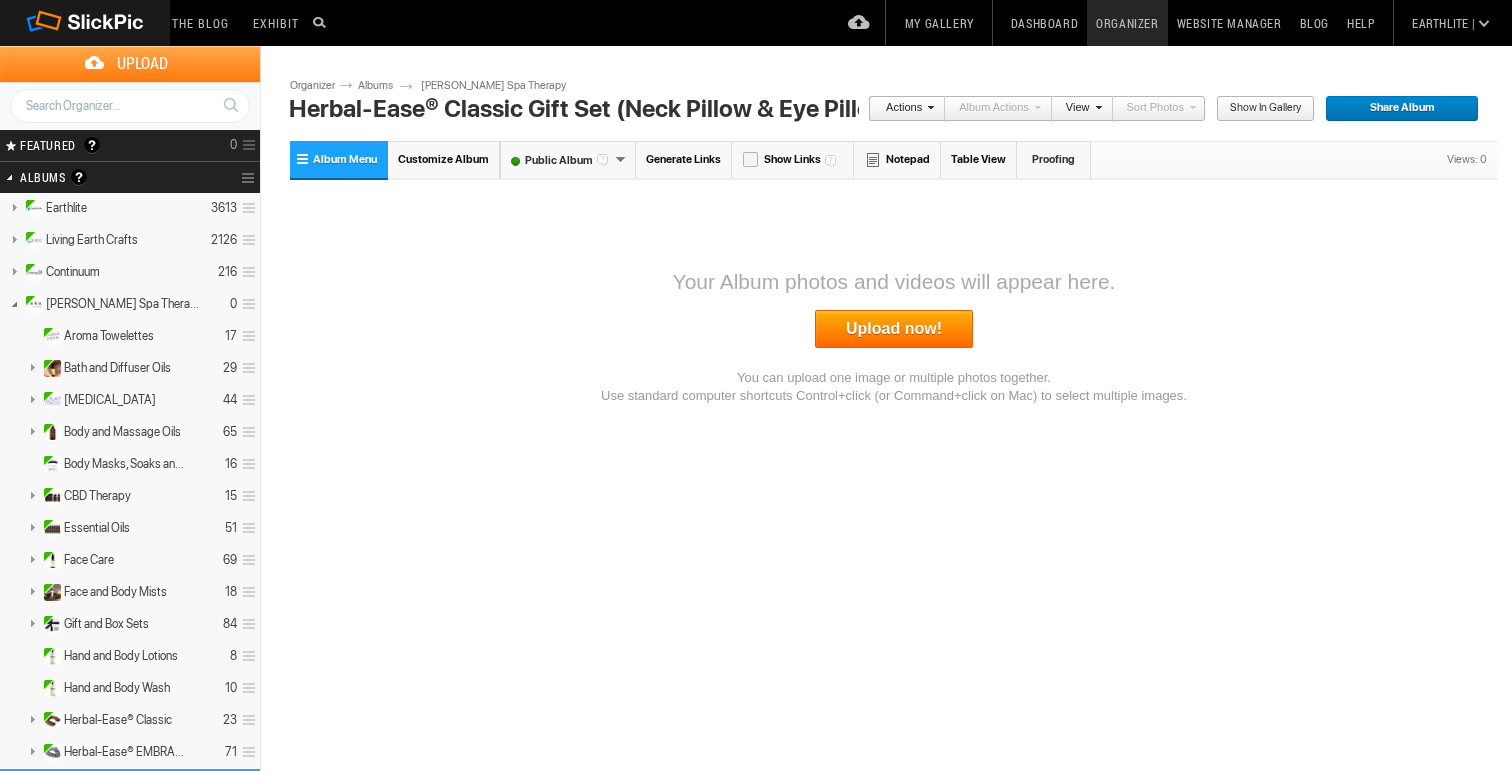 click on "Customize Album" at bounding box center [444, 159] 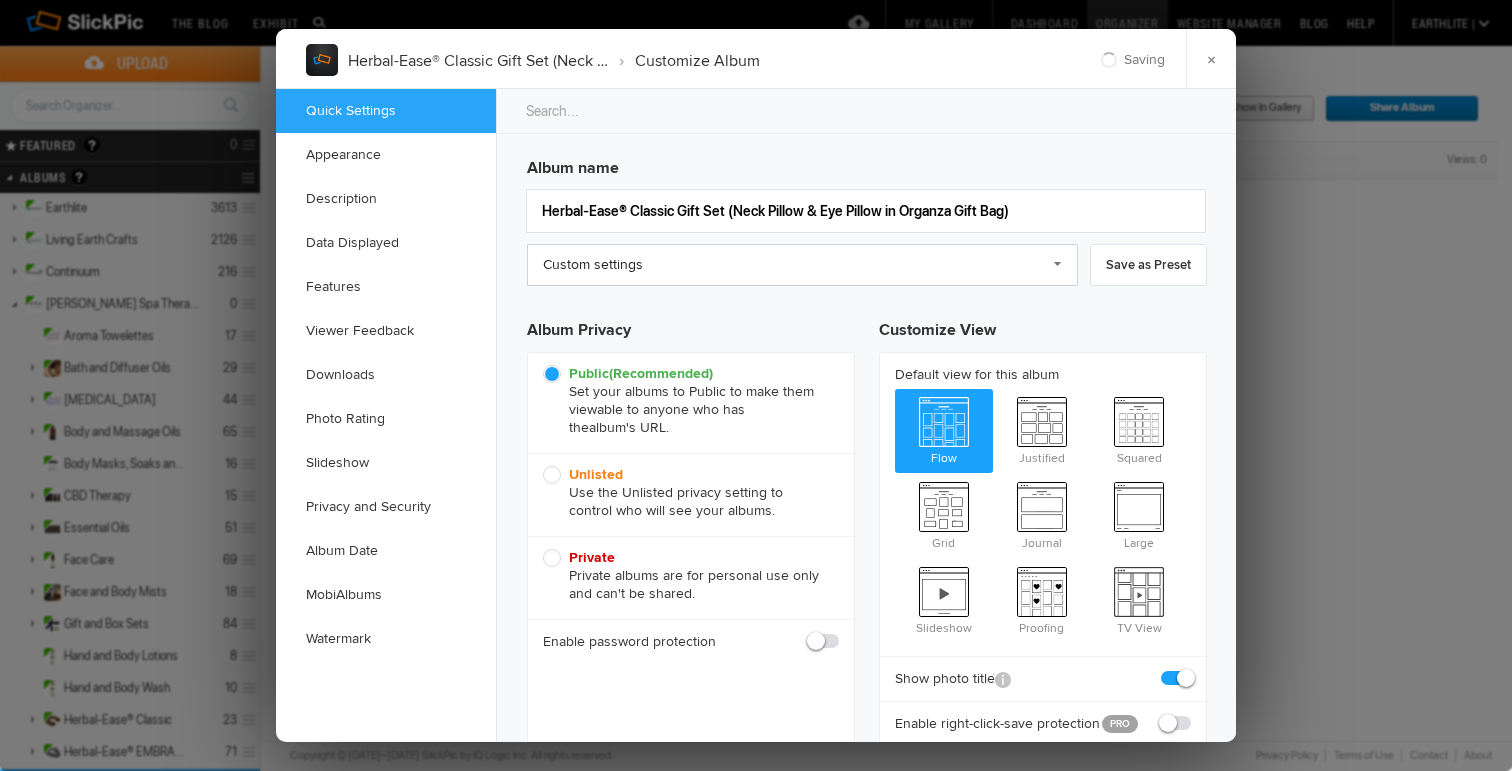 click on "Custom settings" 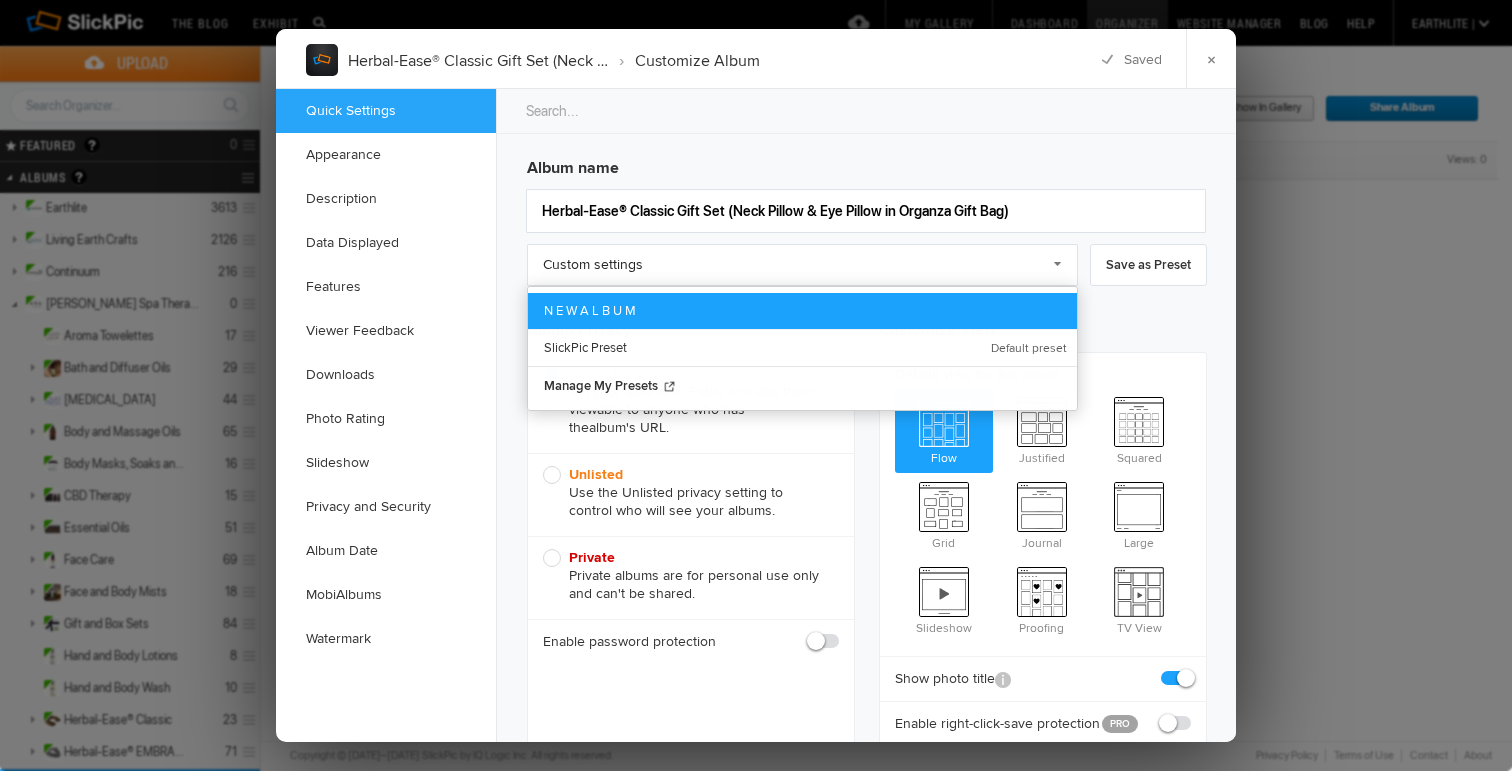 click on "N E W   A L B U M" 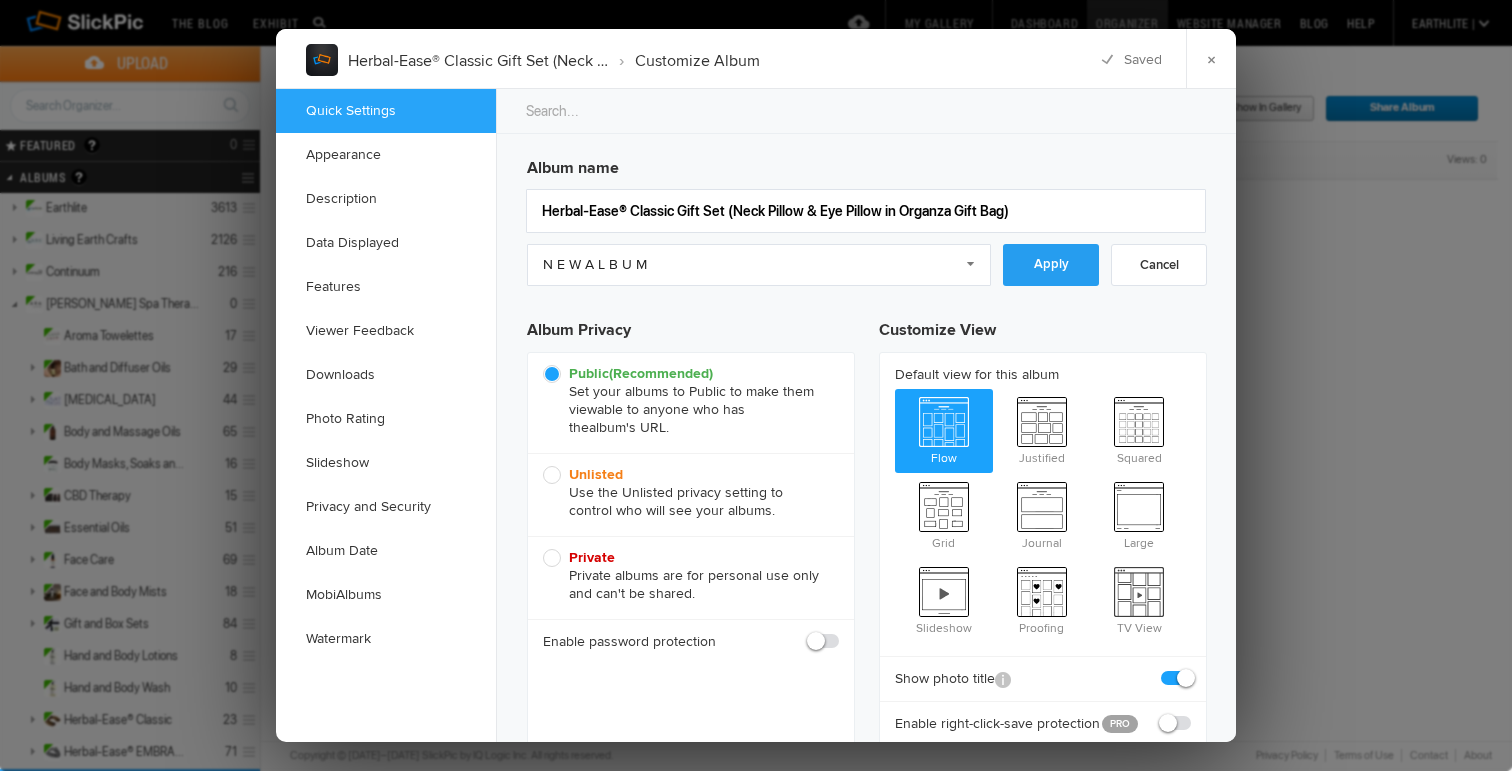 scroll, scrollTop: 0, scrollLeft: 0, axis: both 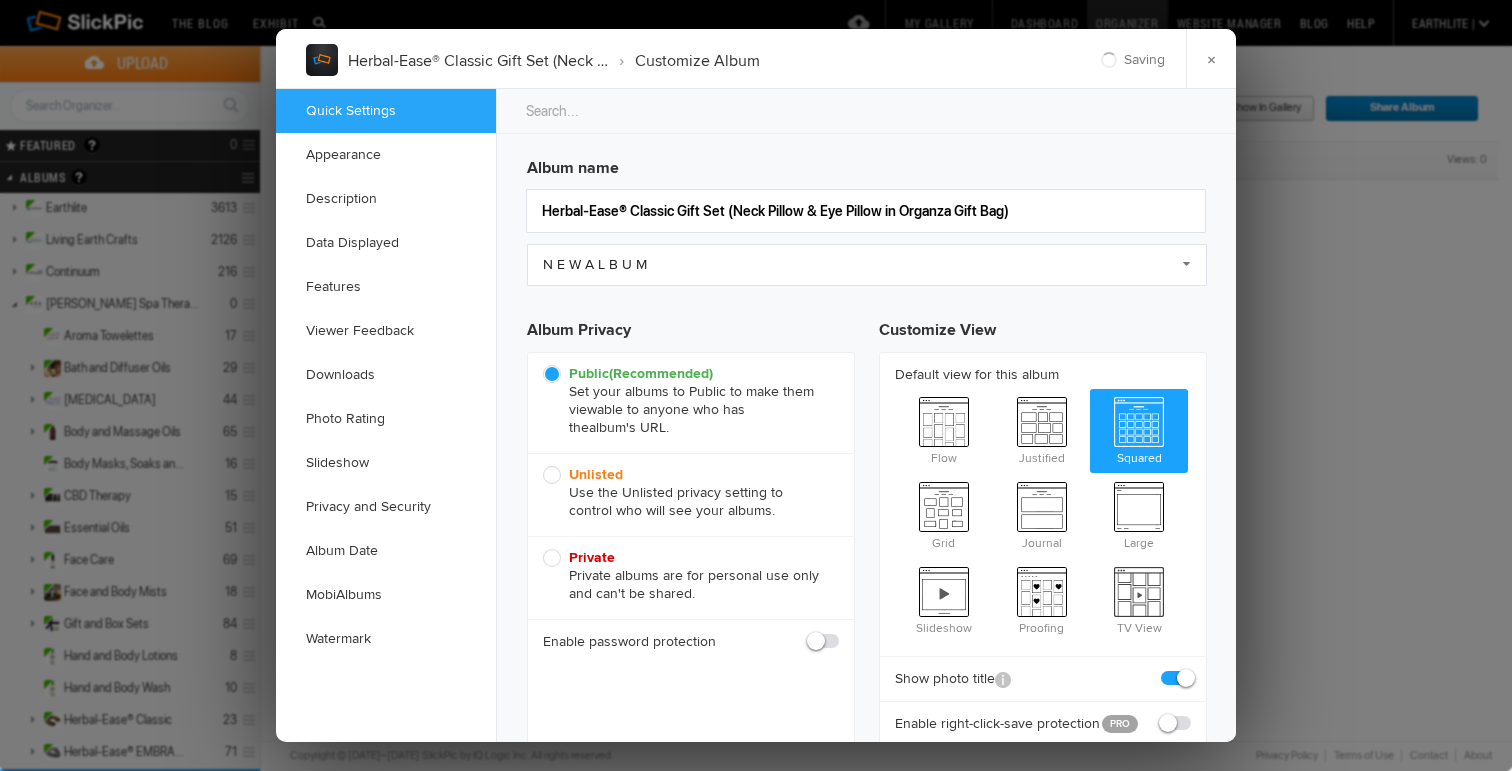 click on "Unlisted  Use the Unlisted privacy setting to control who will see your albums." 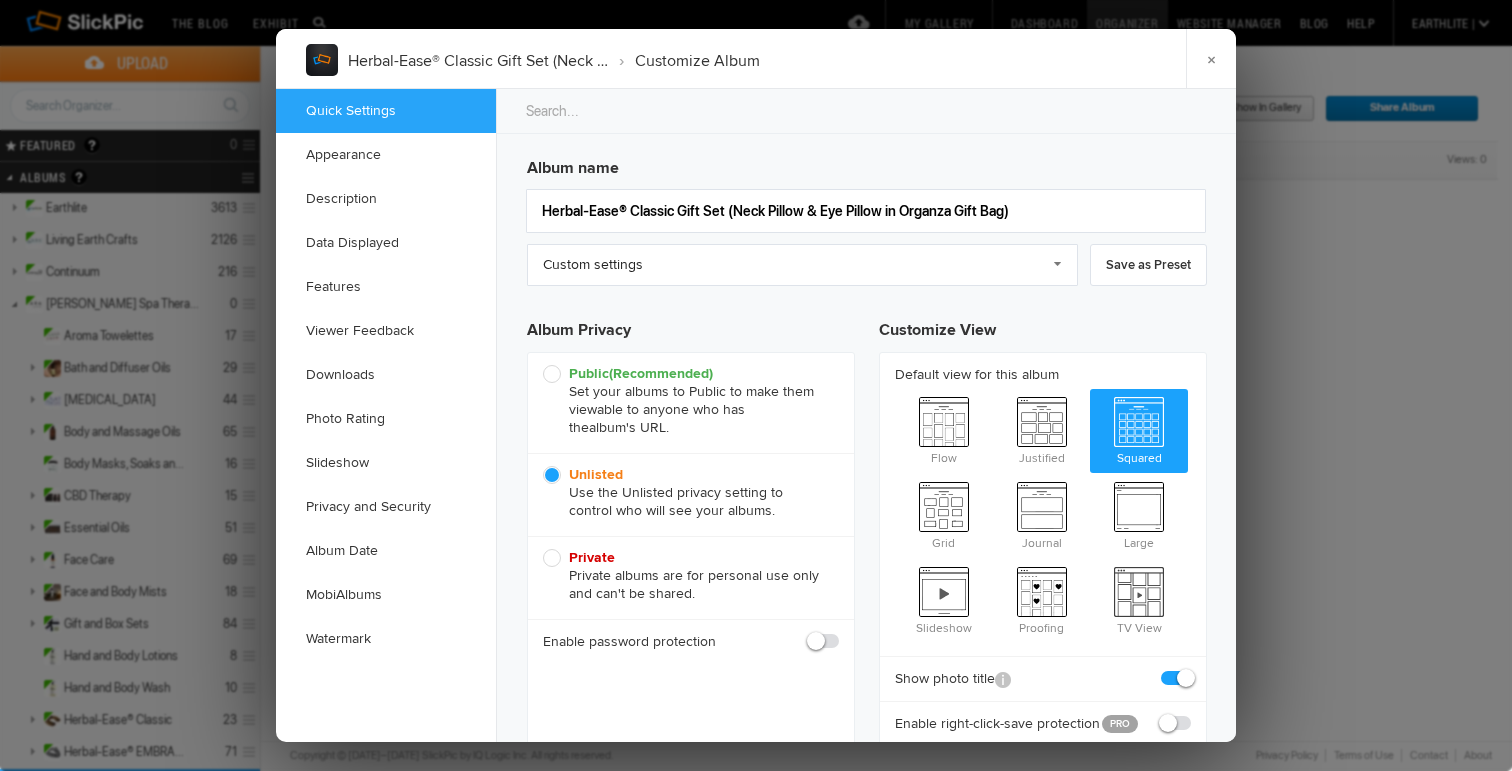 click 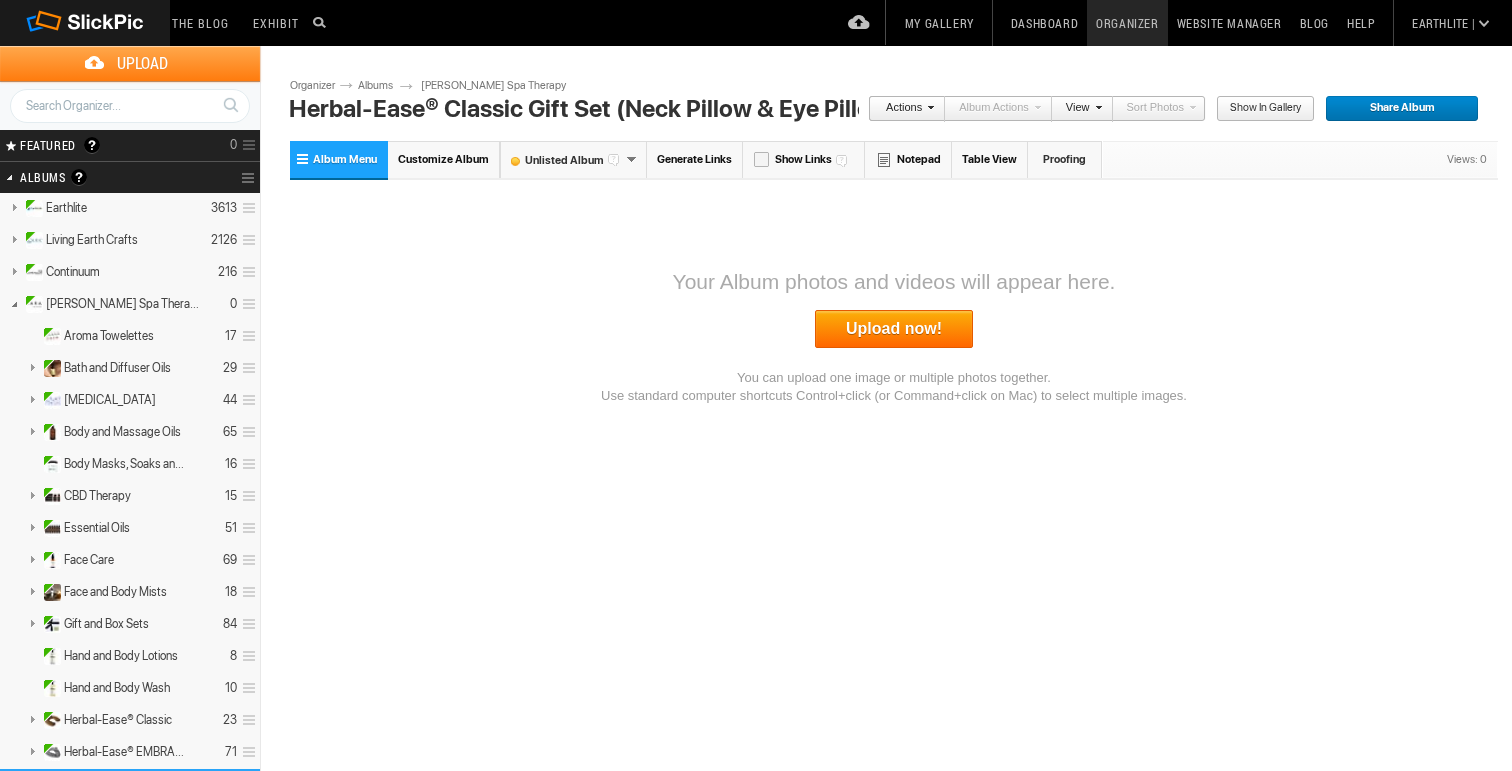 click on "Upload now!" at bounding box center [894, 329] 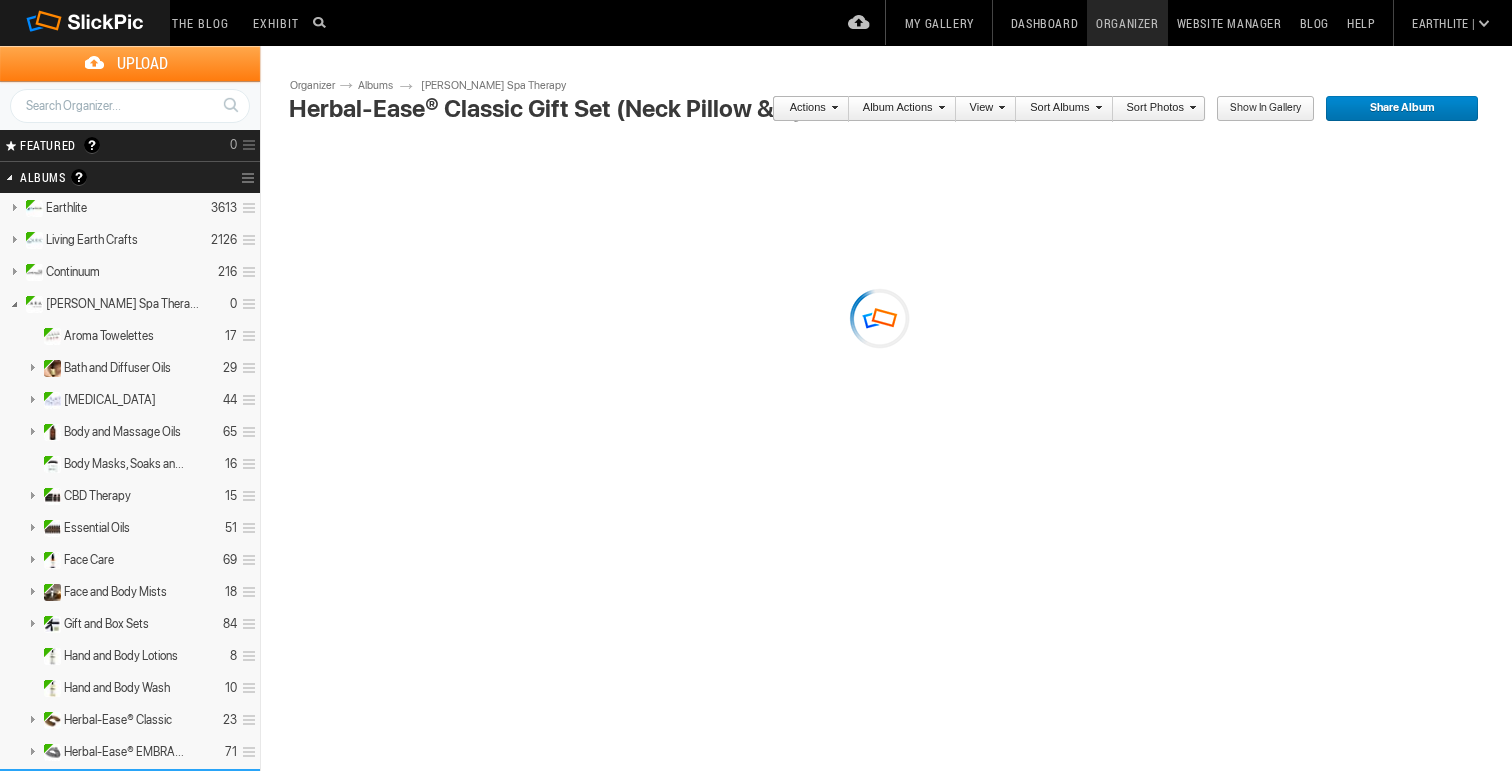 scroll, scrollTop: 0, scrollLeft: 0, axis: both 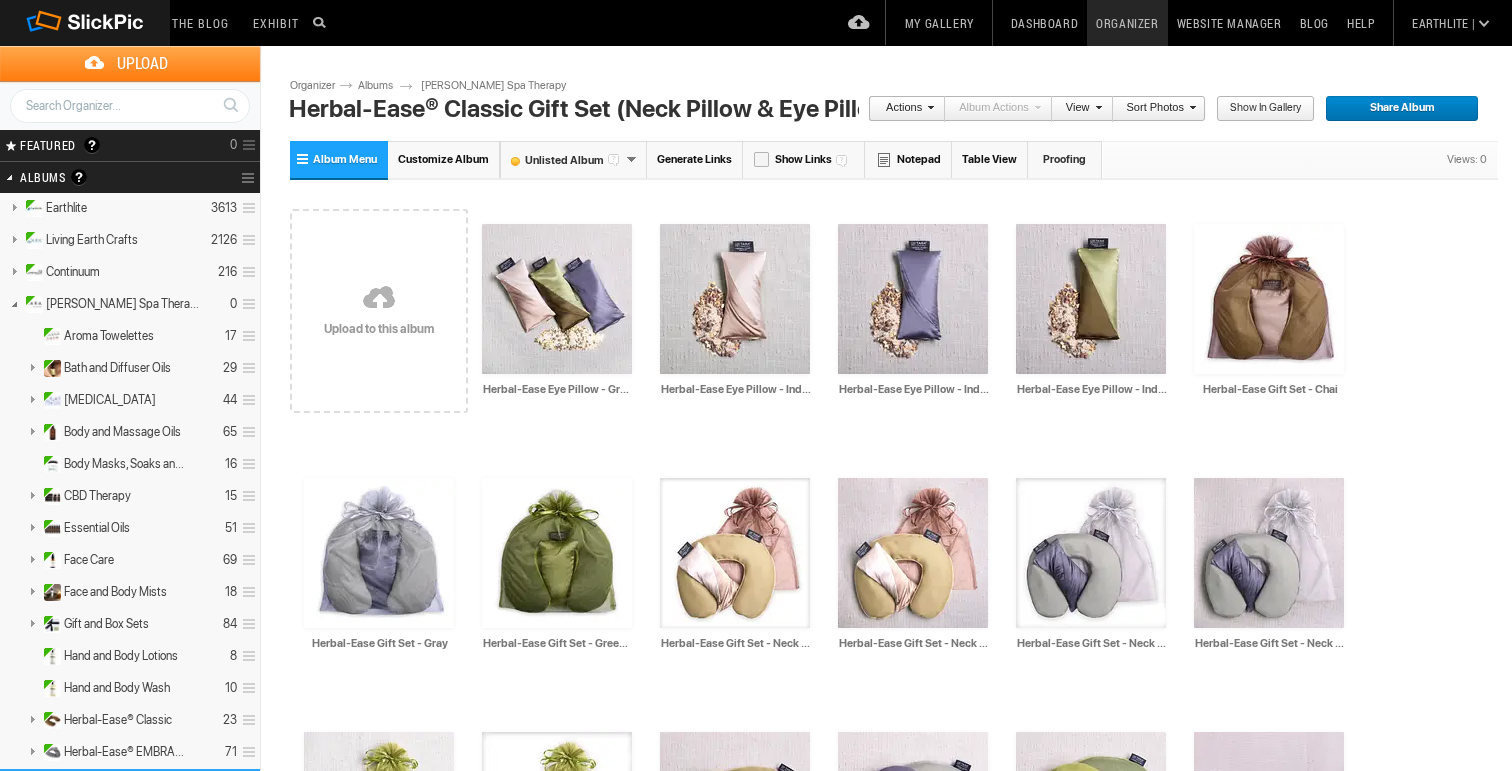 click at bounding box center (928, 107) 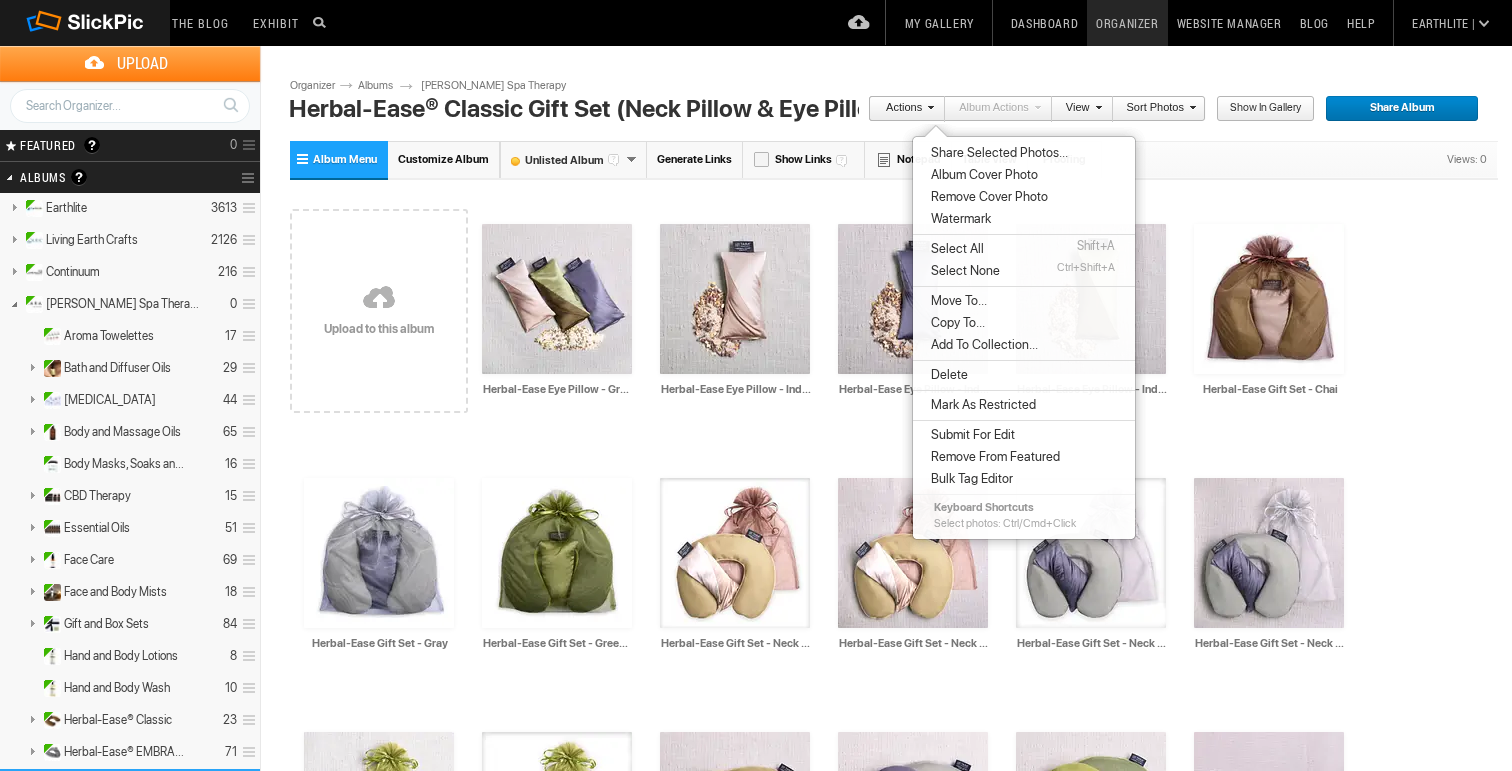 click on "Album Cover Photo" at bounding box center (981, 175) 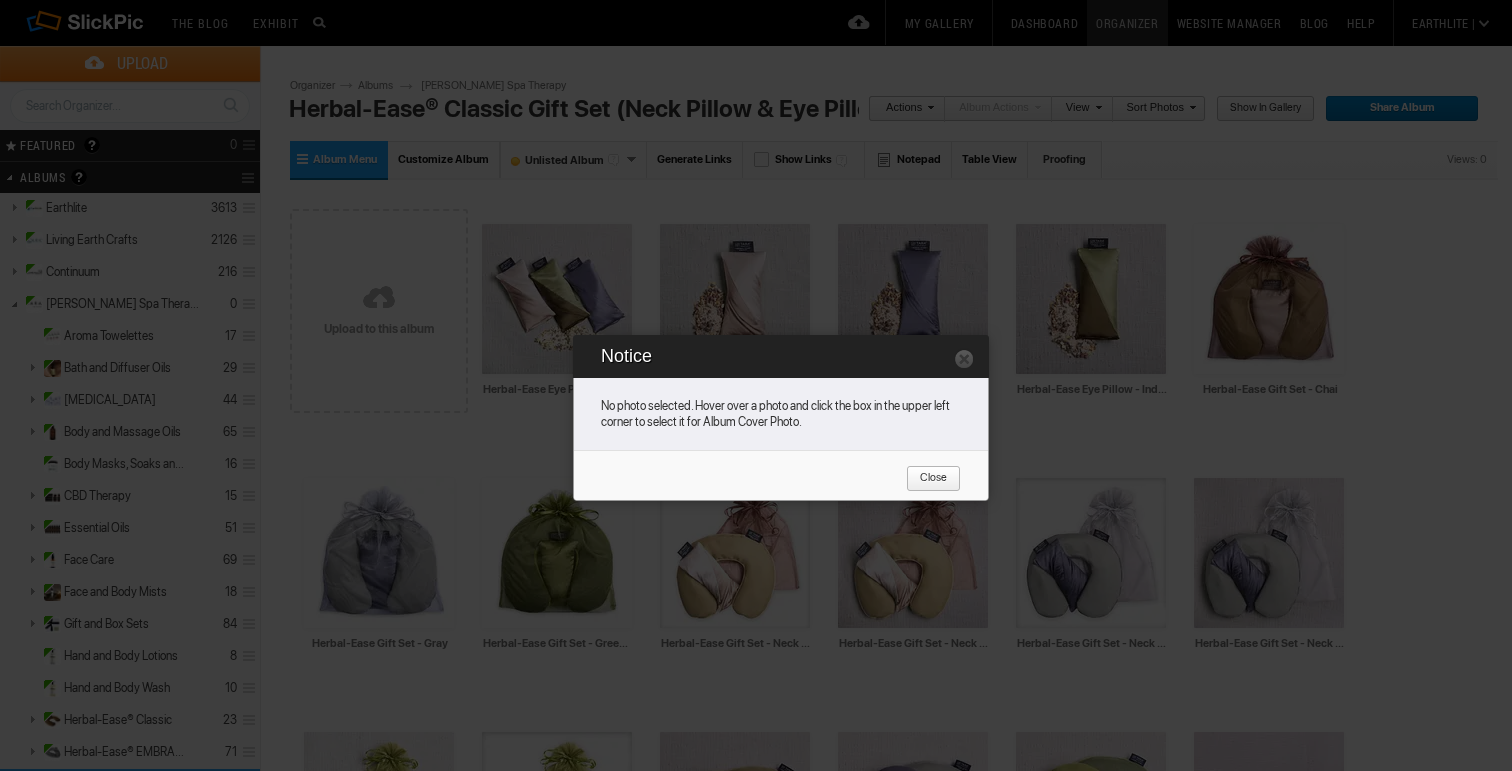 click on "Close" at bounding box center [926, 479] 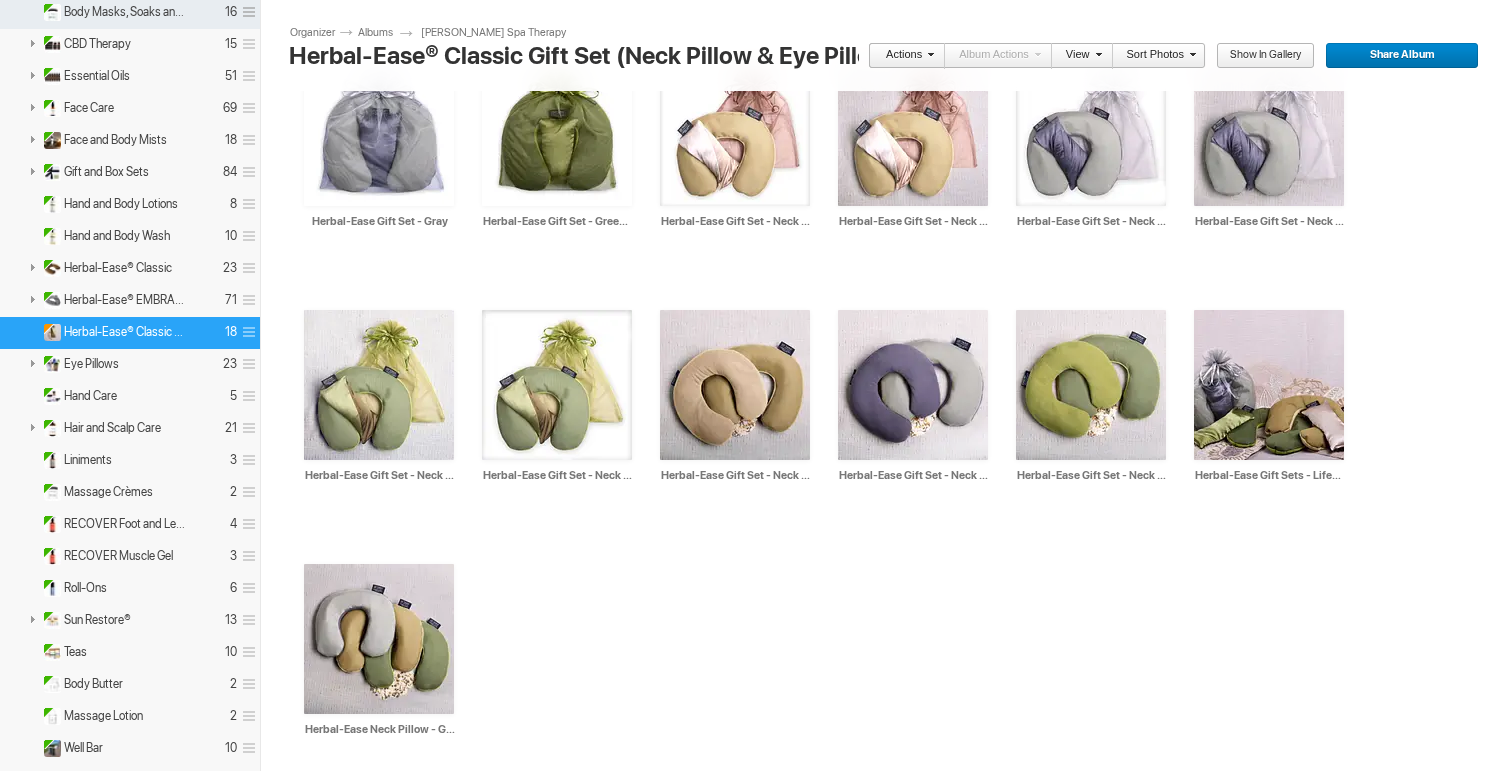scroll, scrollTop: 456, scrollLeft: 0, axis: vertical 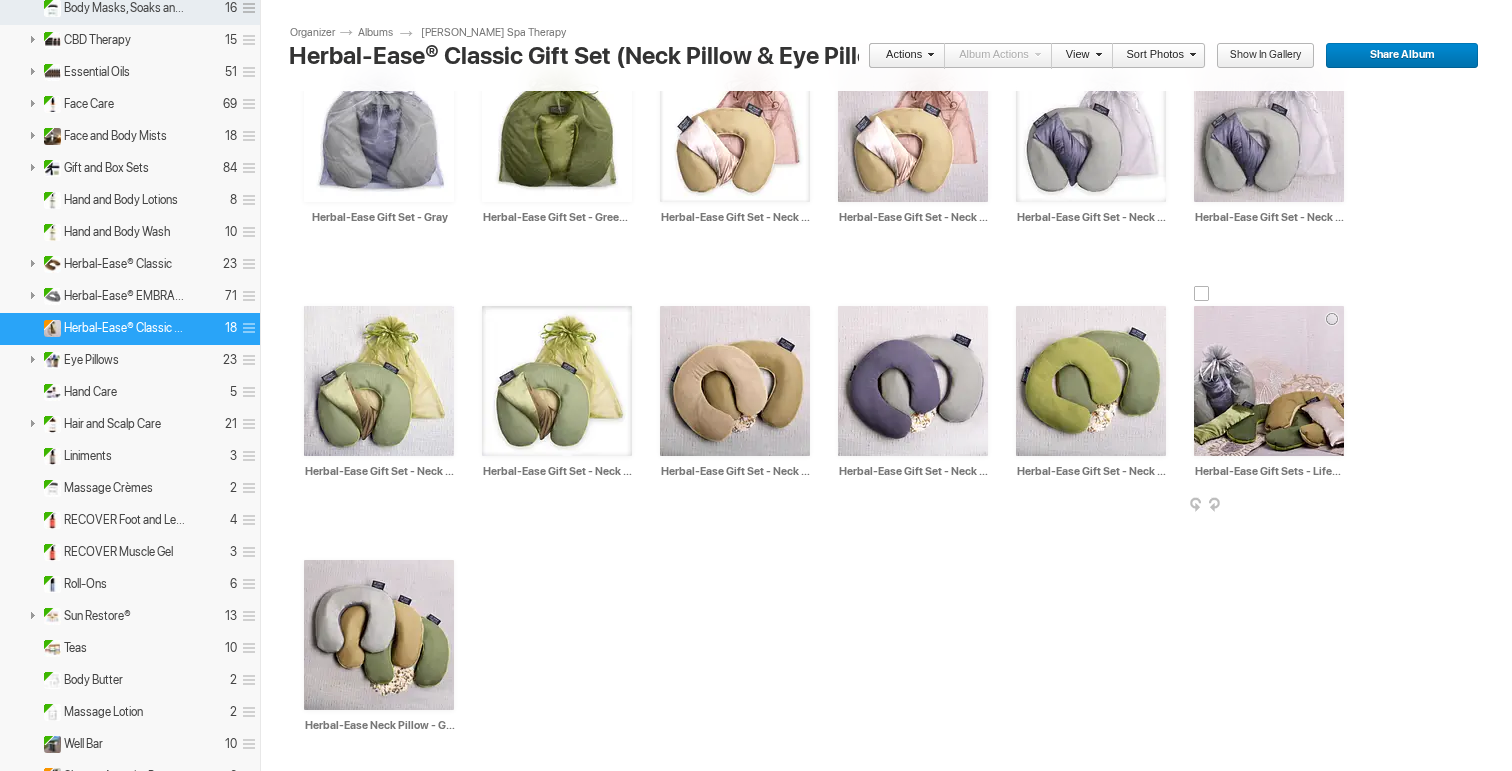 click at bounding box center [1342, 506] 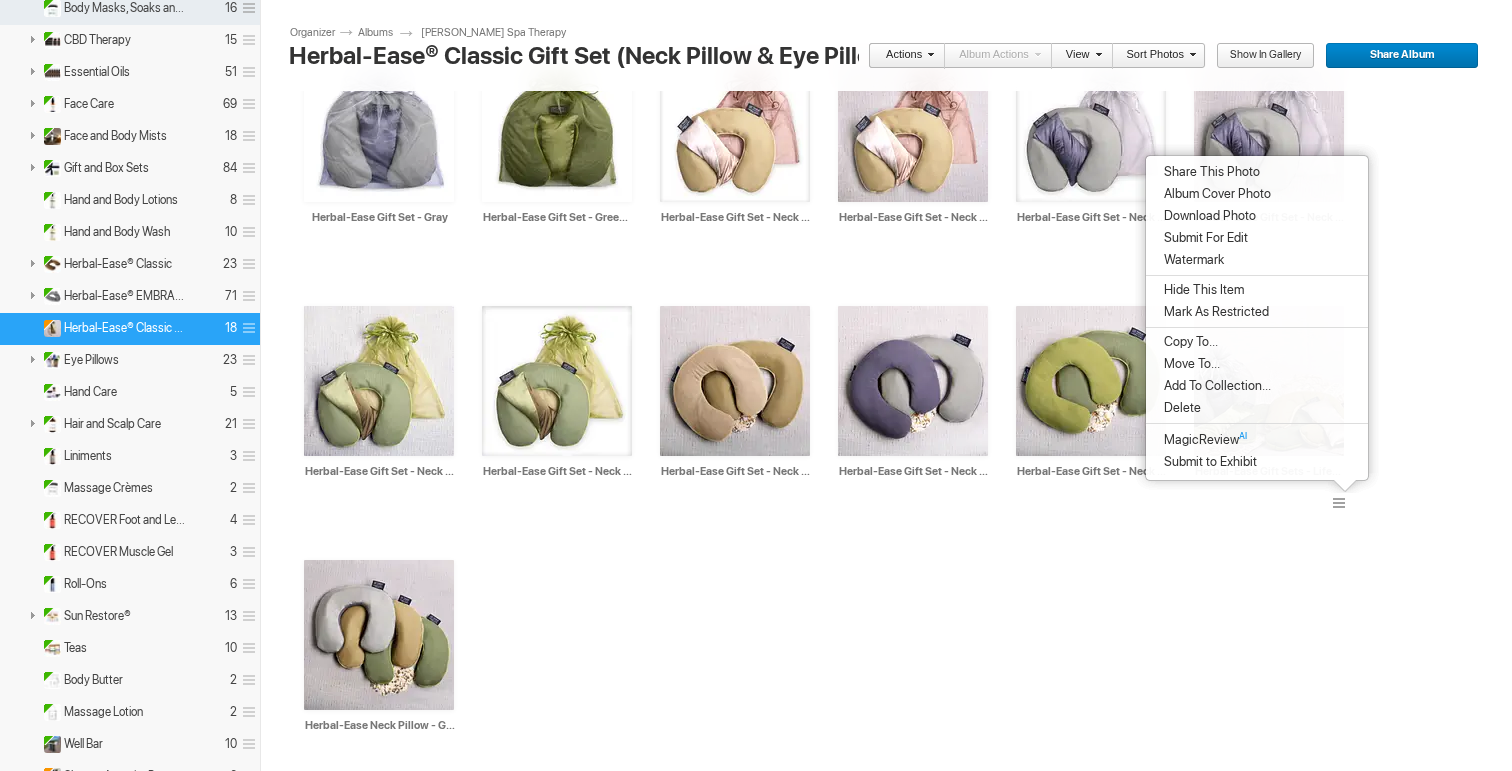 click on "Album Cover Photo" at bounding box center [1214, 194] 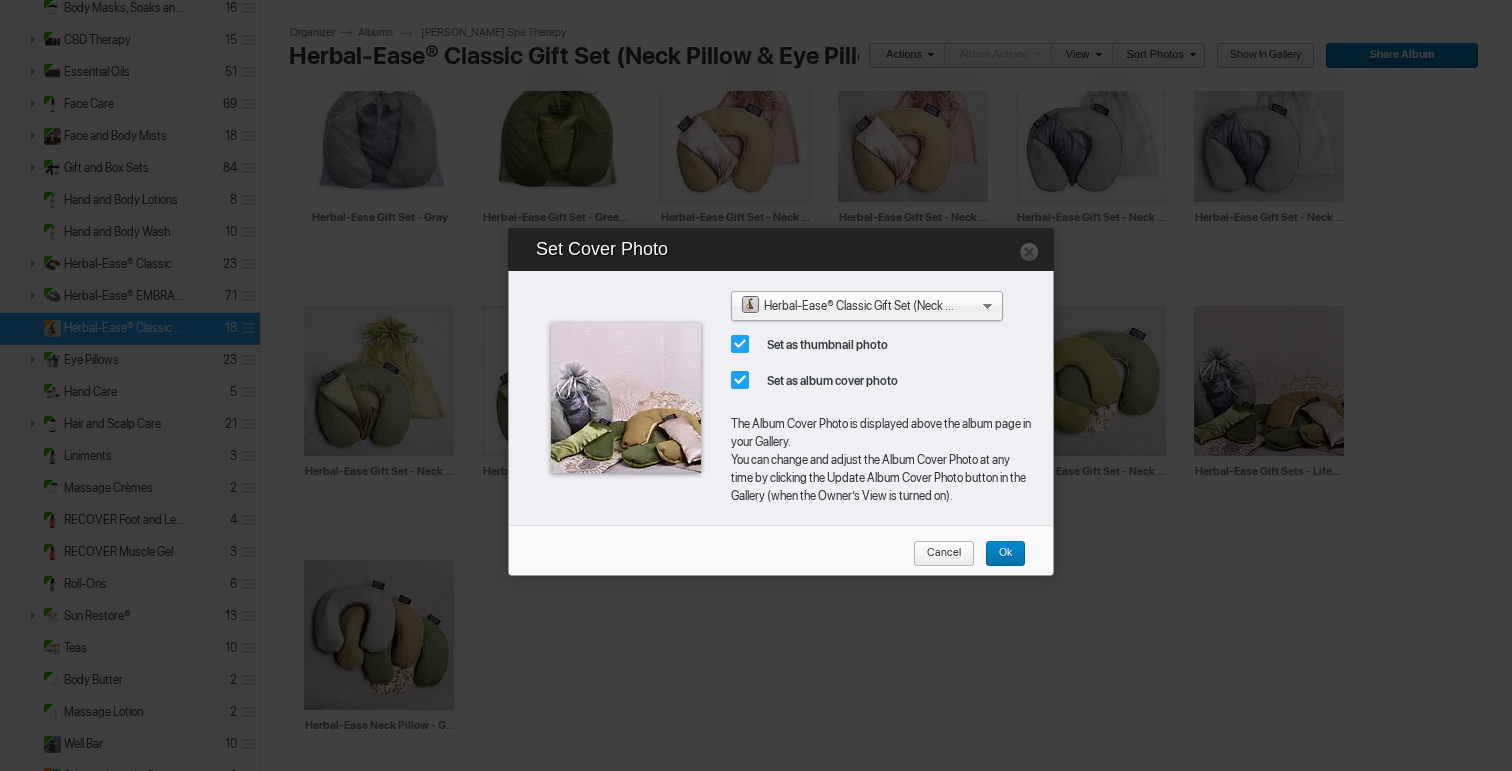 click on "Ok" at bounding box center (998, 554) 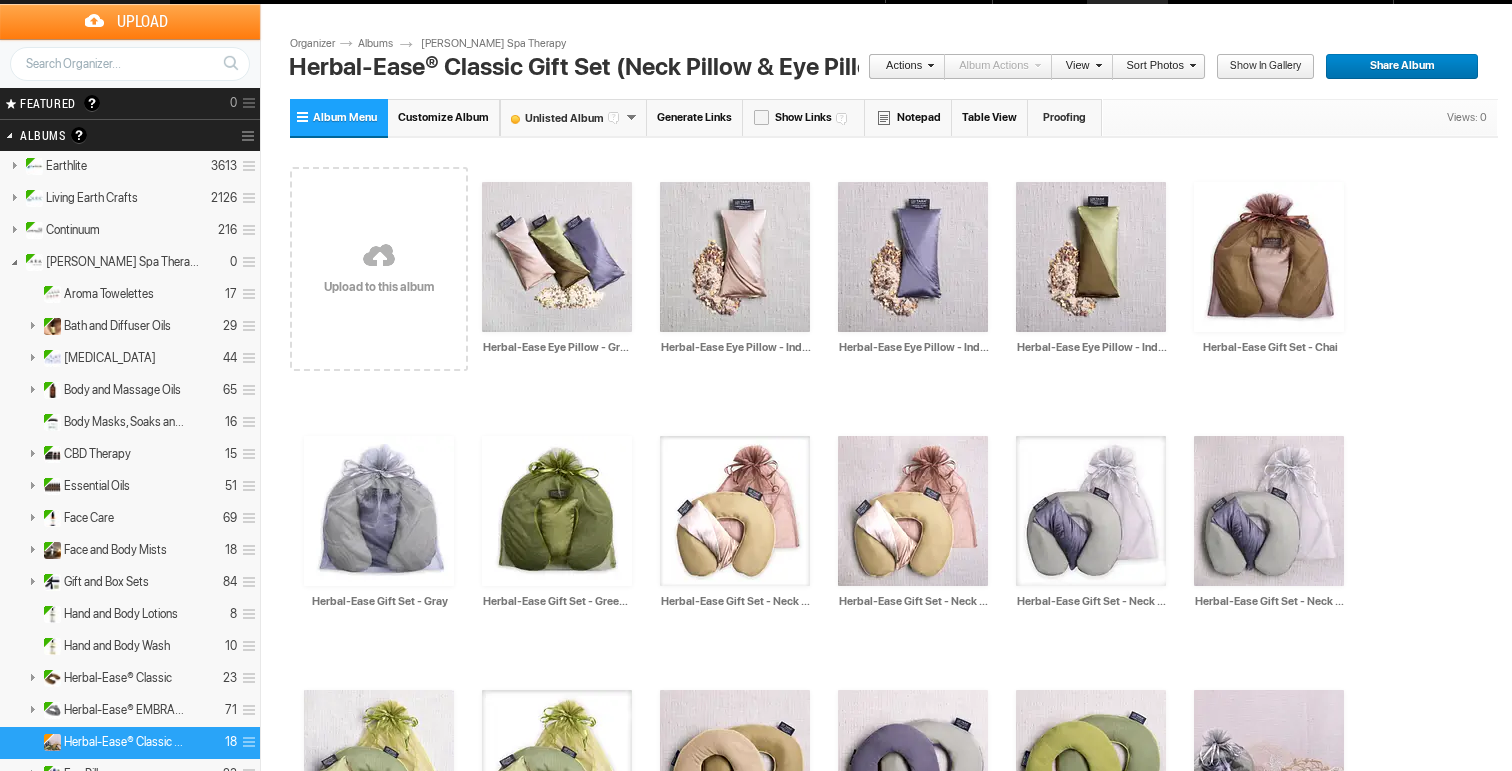 scroll, scrollTop: 38, scrollLeft: 0, axis: vertical 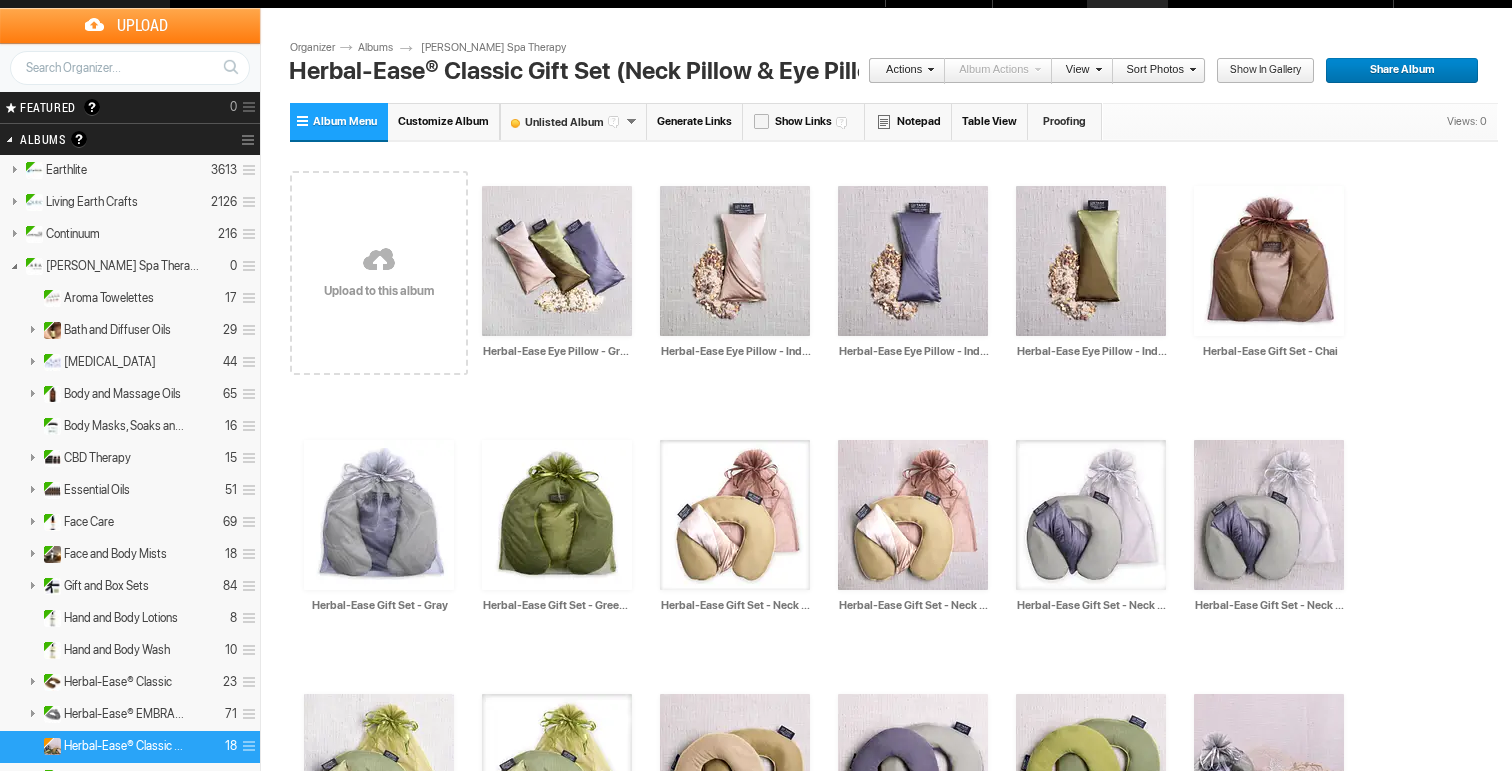 click on "Share Album" at bounding box center [1395, 71] 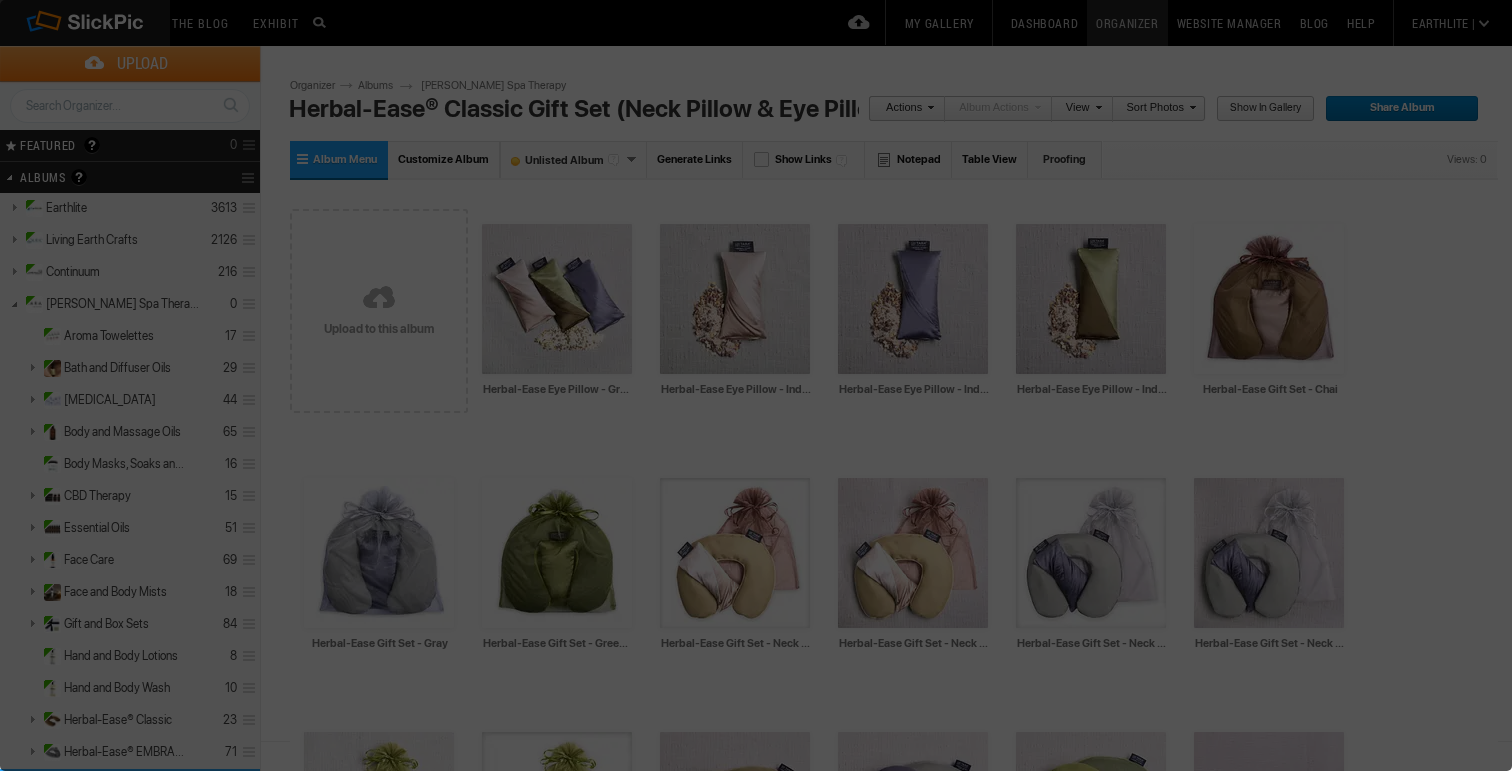 scroll, scrollTop: 0, scrollLeft: 0, axis: both 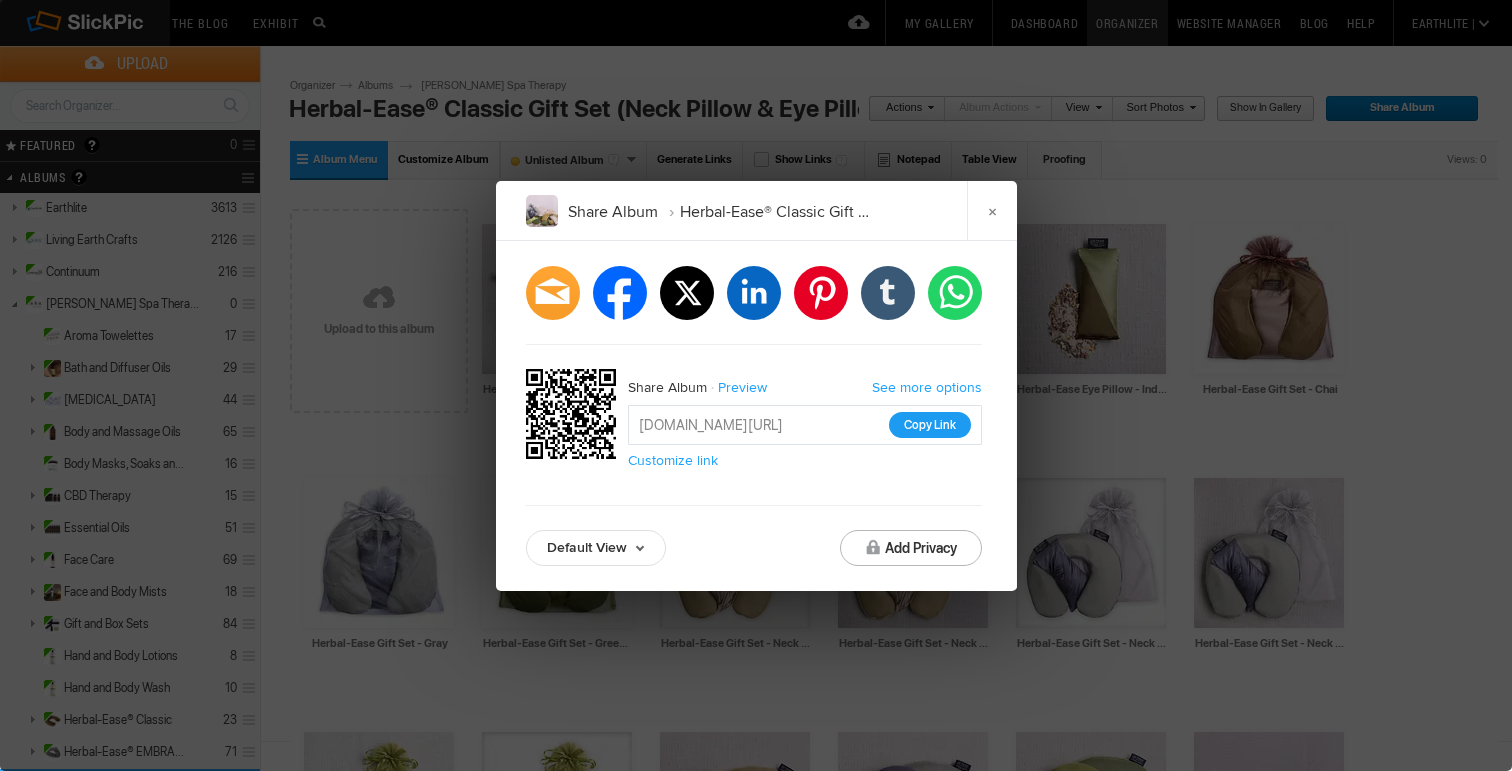 click on "Copy Link" 